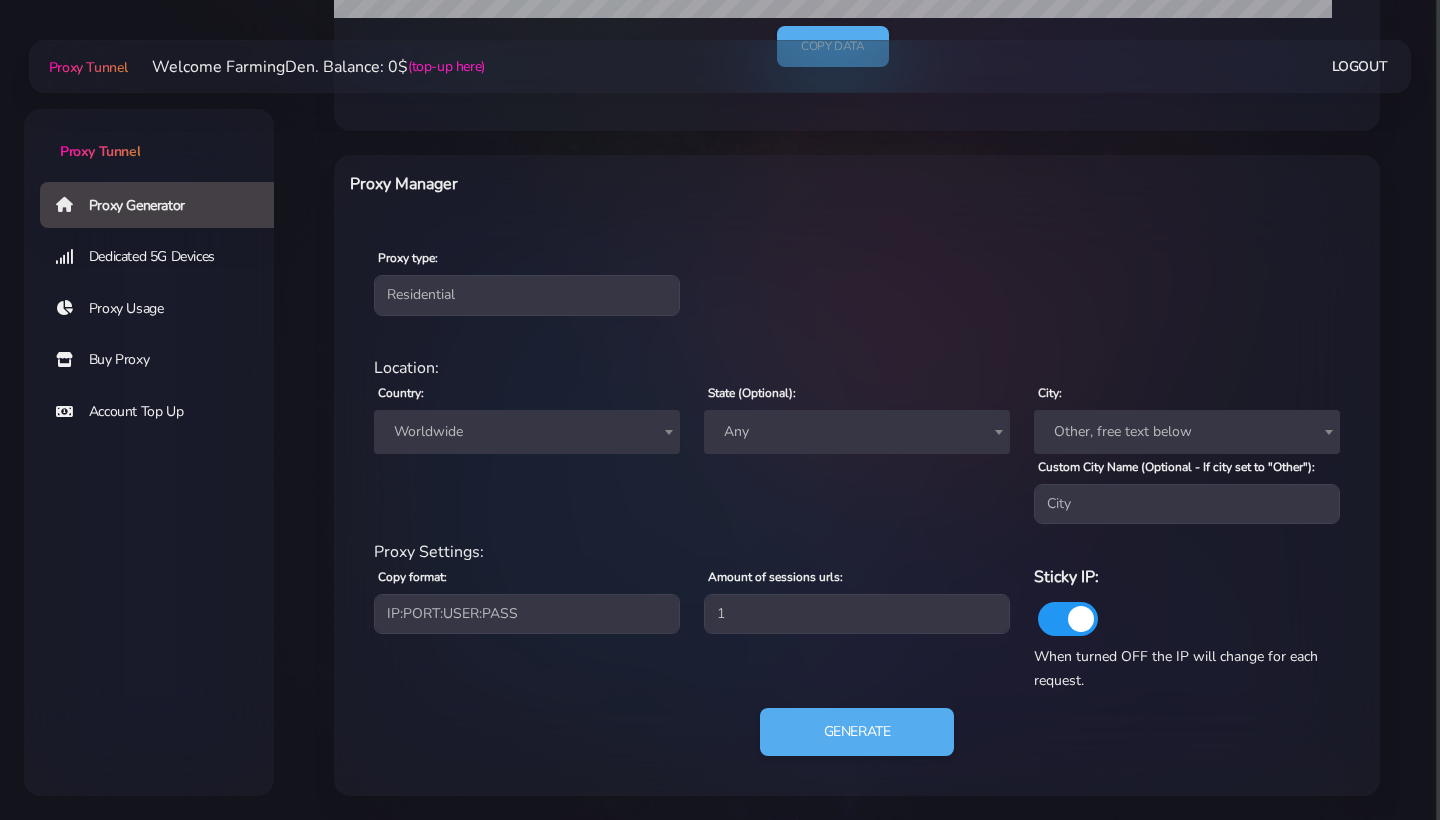 scroll, scrollTop: 674, scrollLeft: 0, axis: vertical 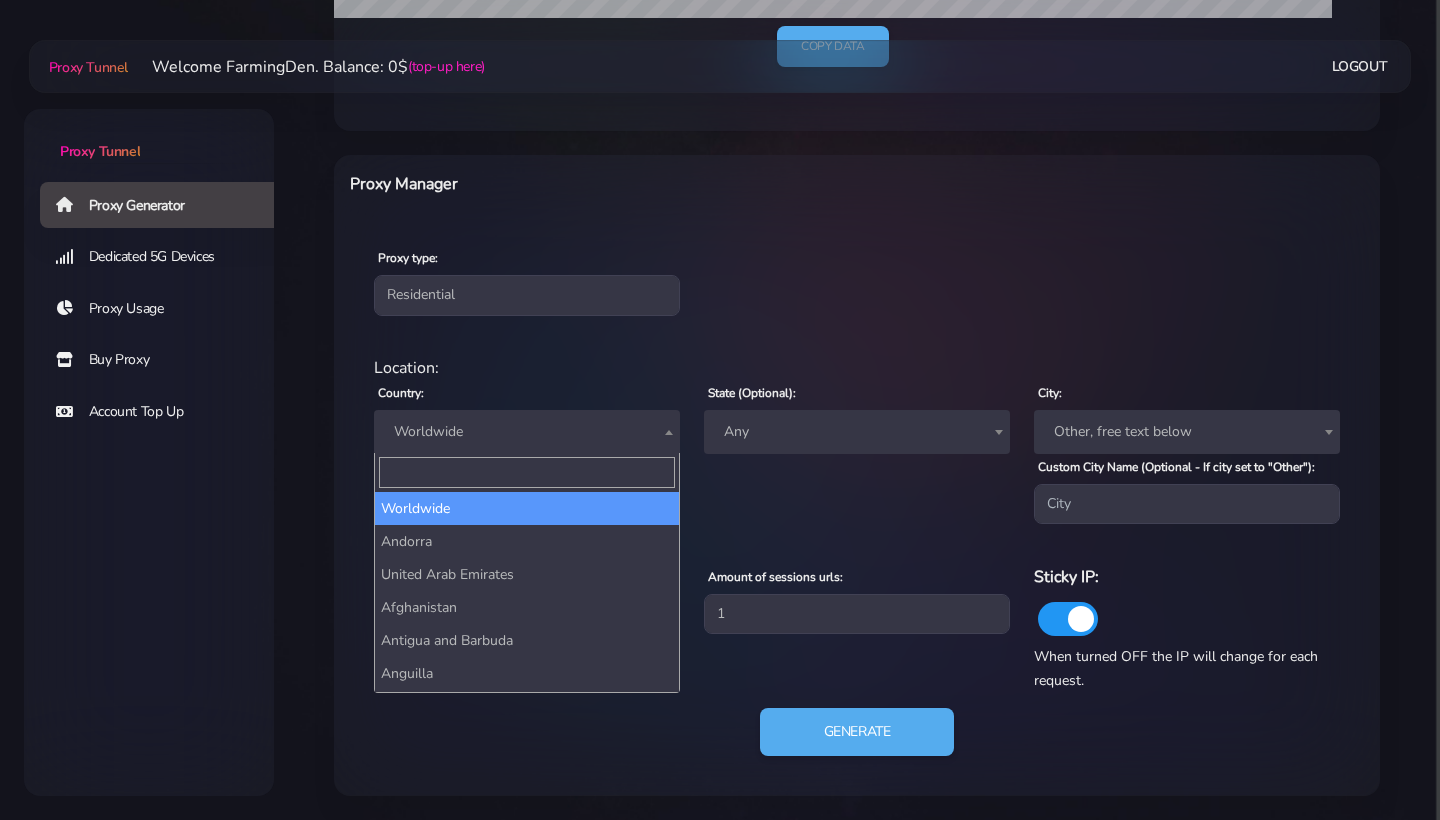 click on "Worldwide" at bounding box center [527, 432] 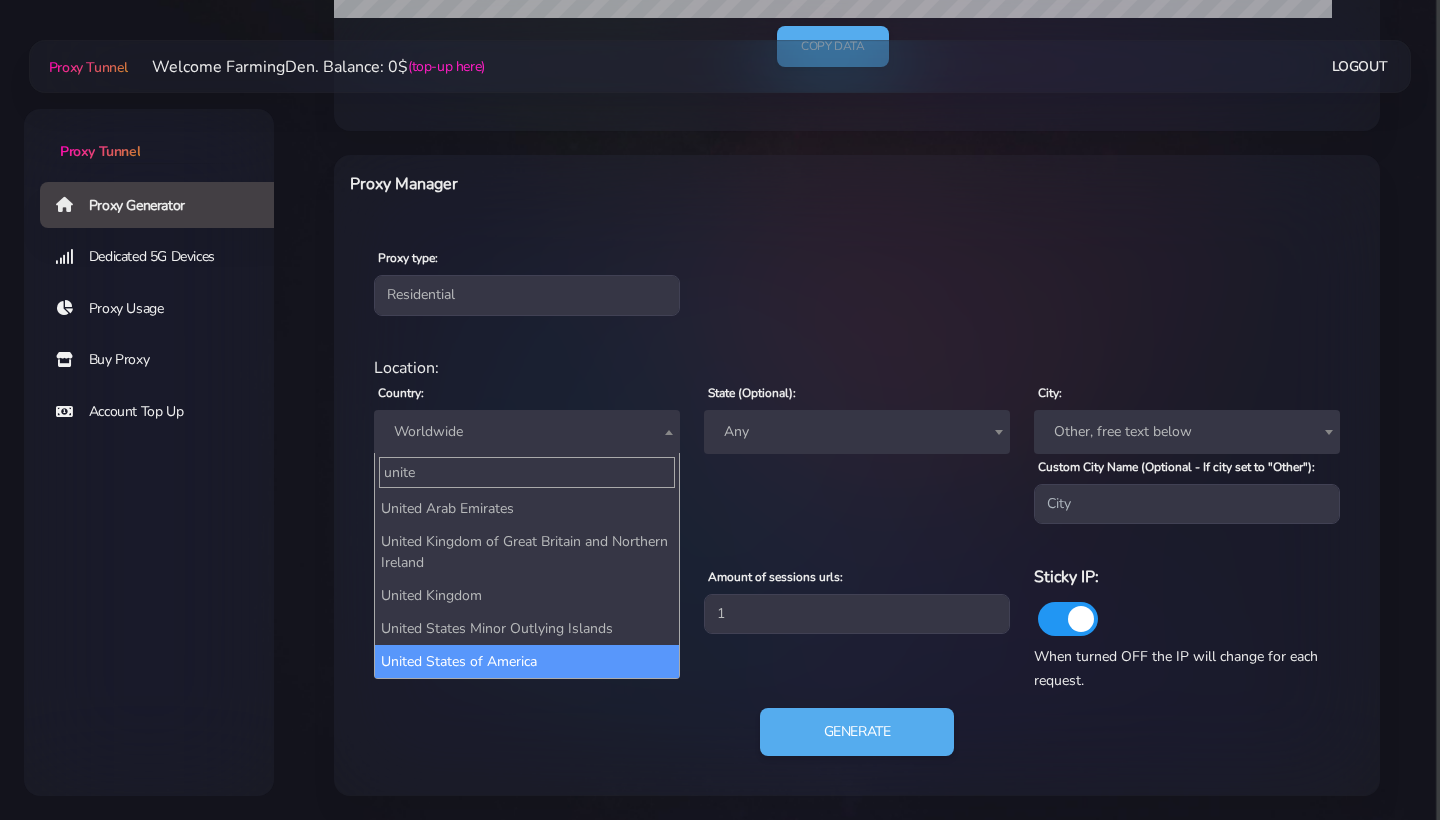 type on "unite" 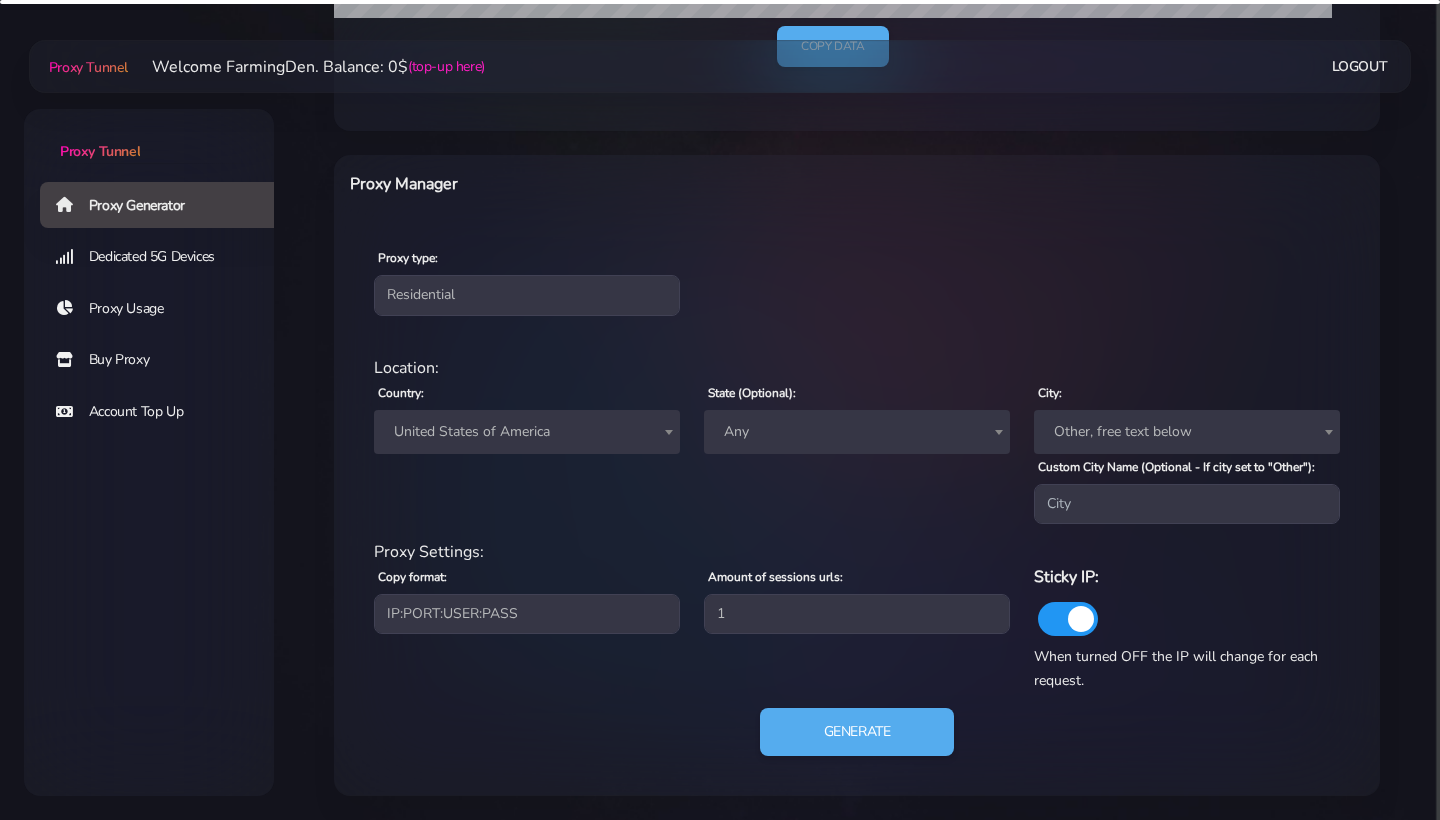 click on "Any" at bounding box center [857, 432] 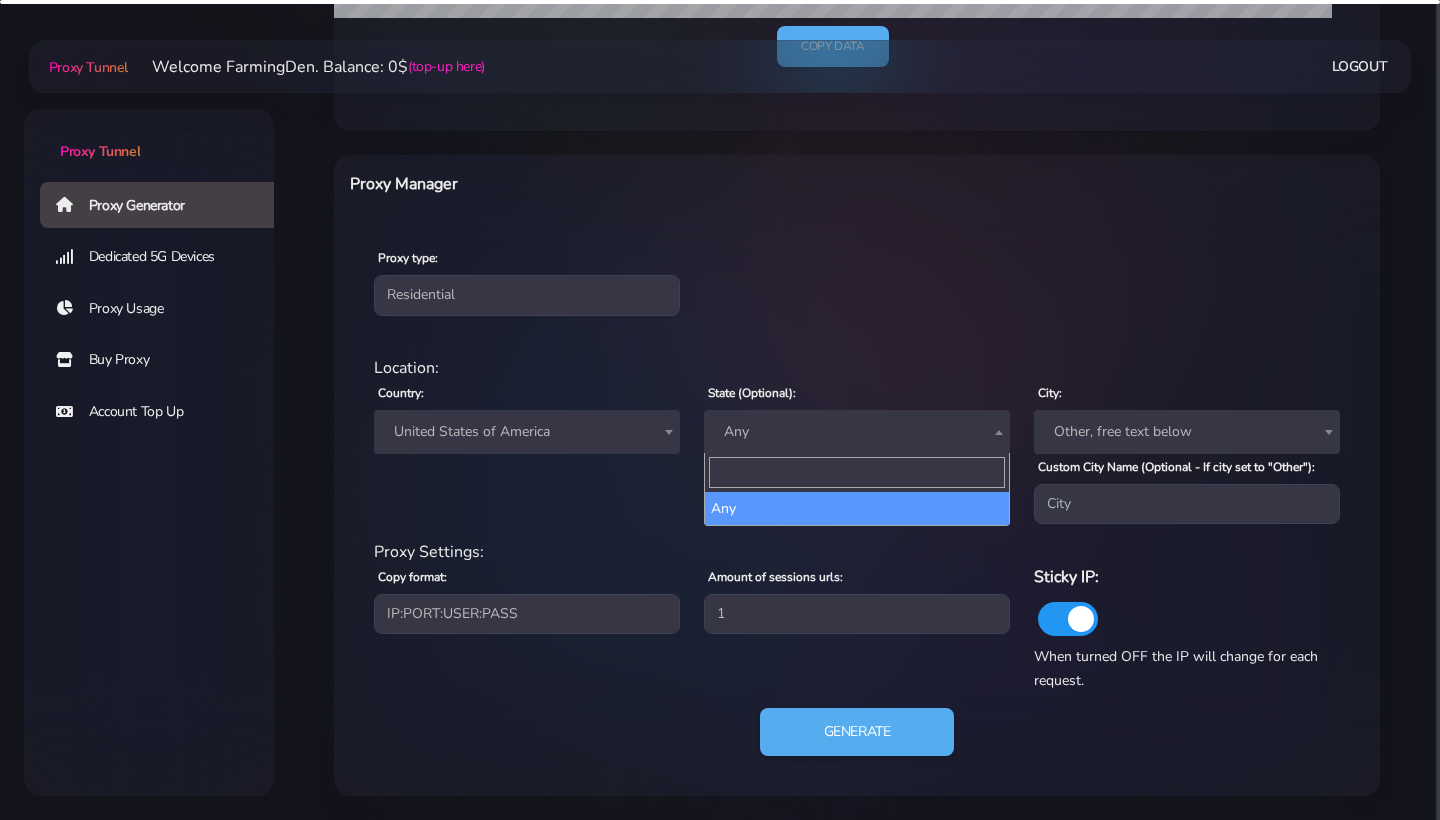click on "Any" at bounding box center (857, 432) 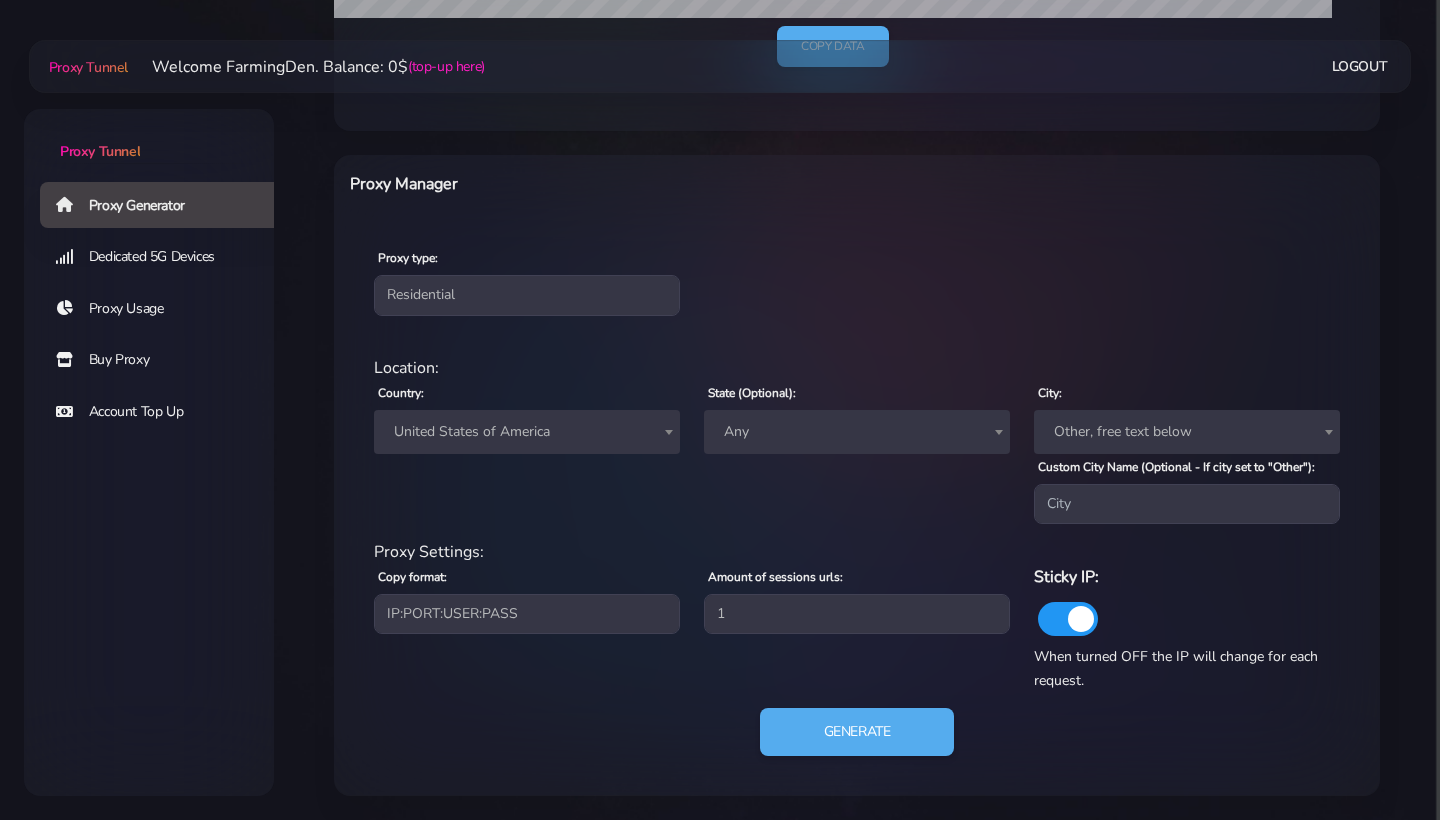 scroll, scrollTop: 674, scrollLeft: 0, axis: vertical 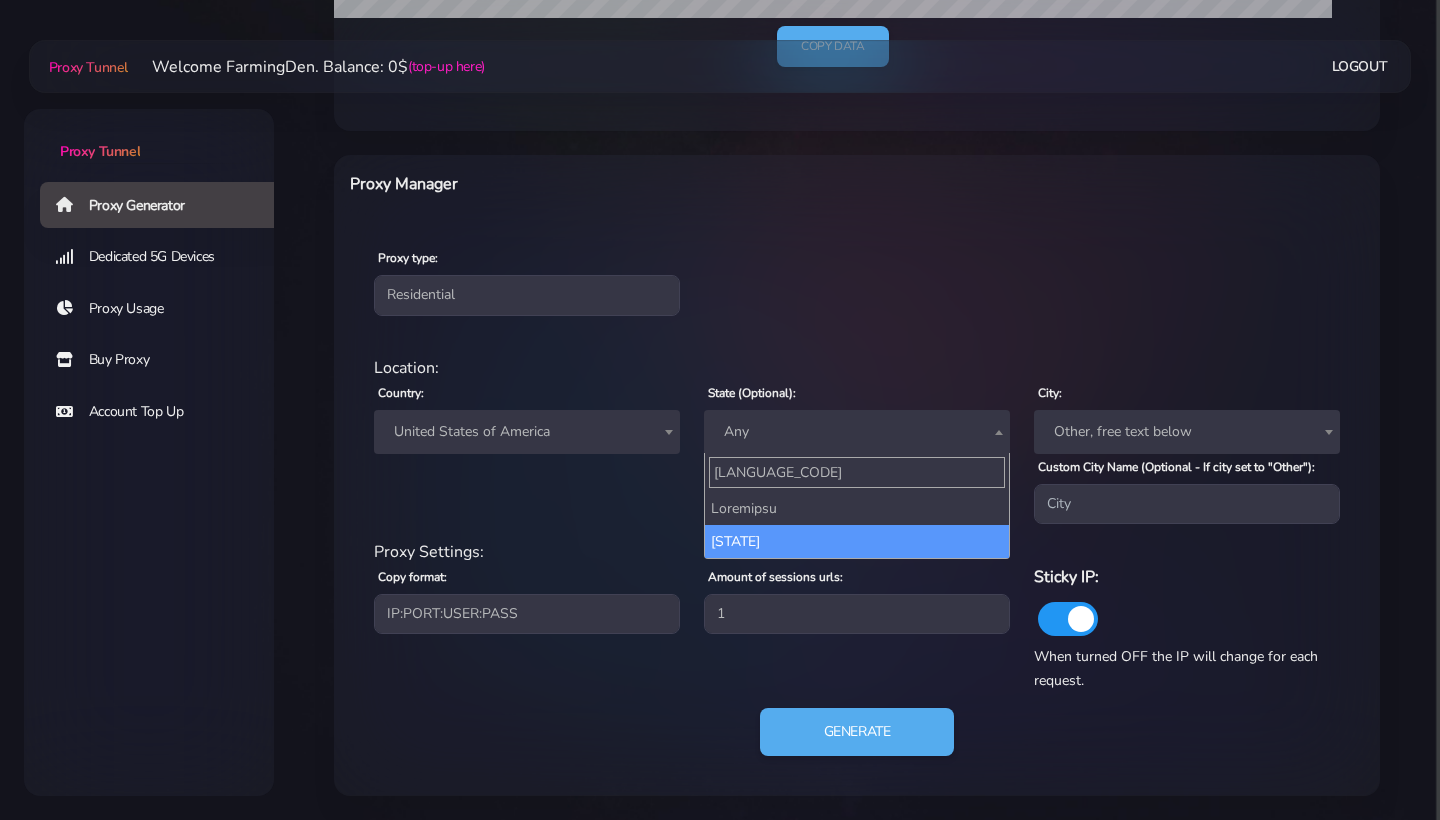 type on "[LANGUAGE_CODE]" 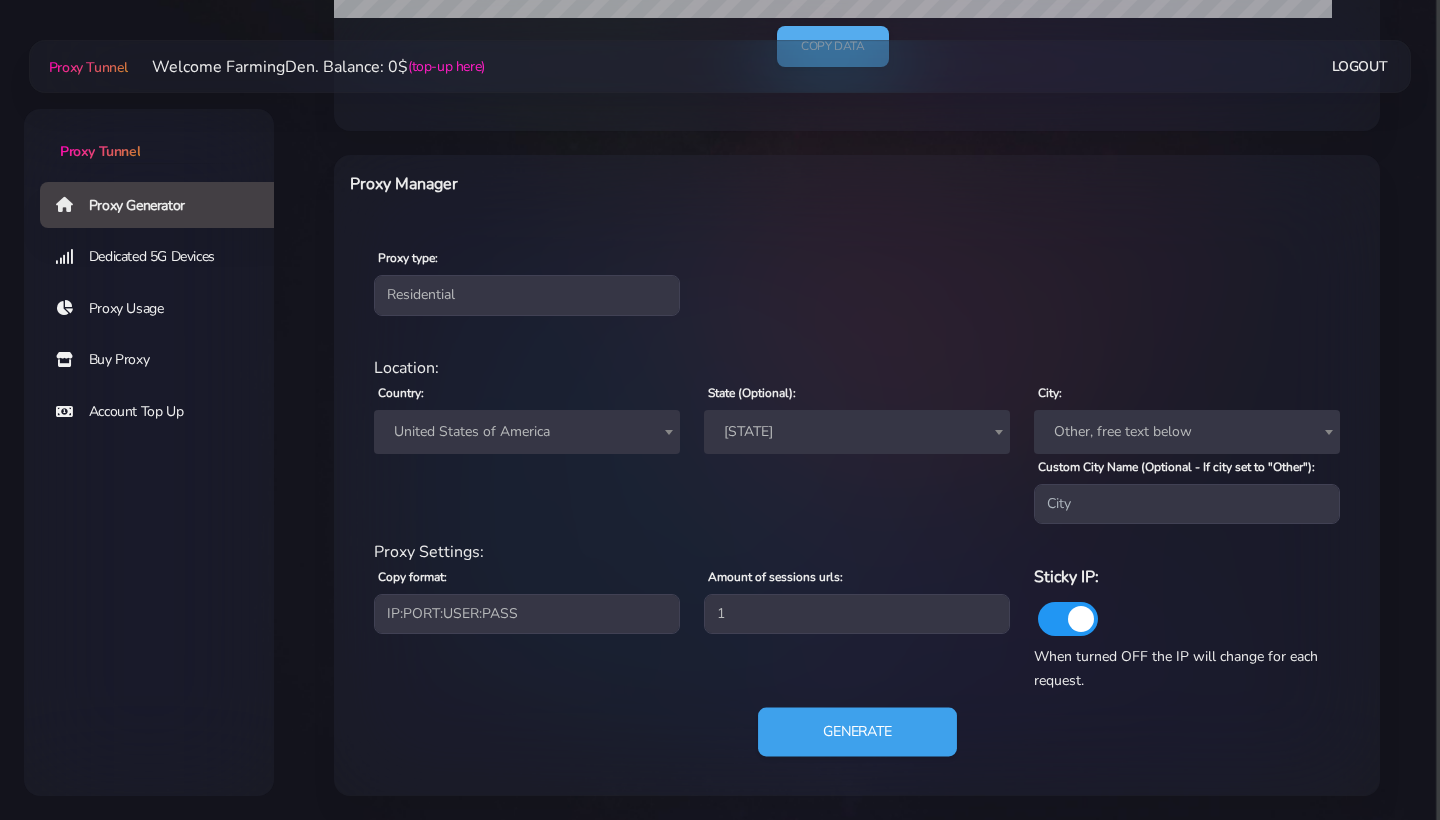 click on "Generate" at bounding box center [857, 732] 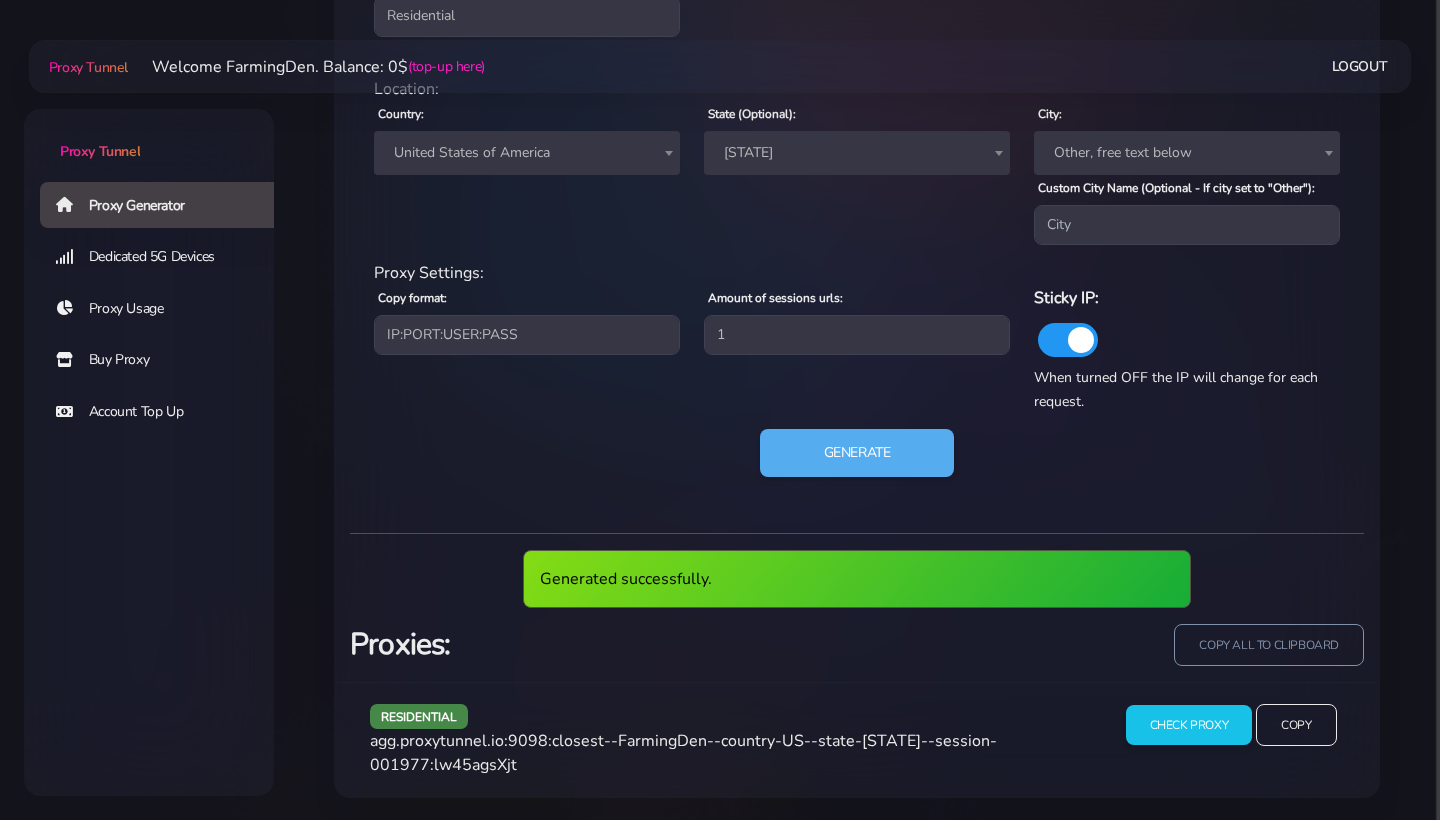 scroll, scrollTop: 940, scrollLeft: 0, axis: vertical 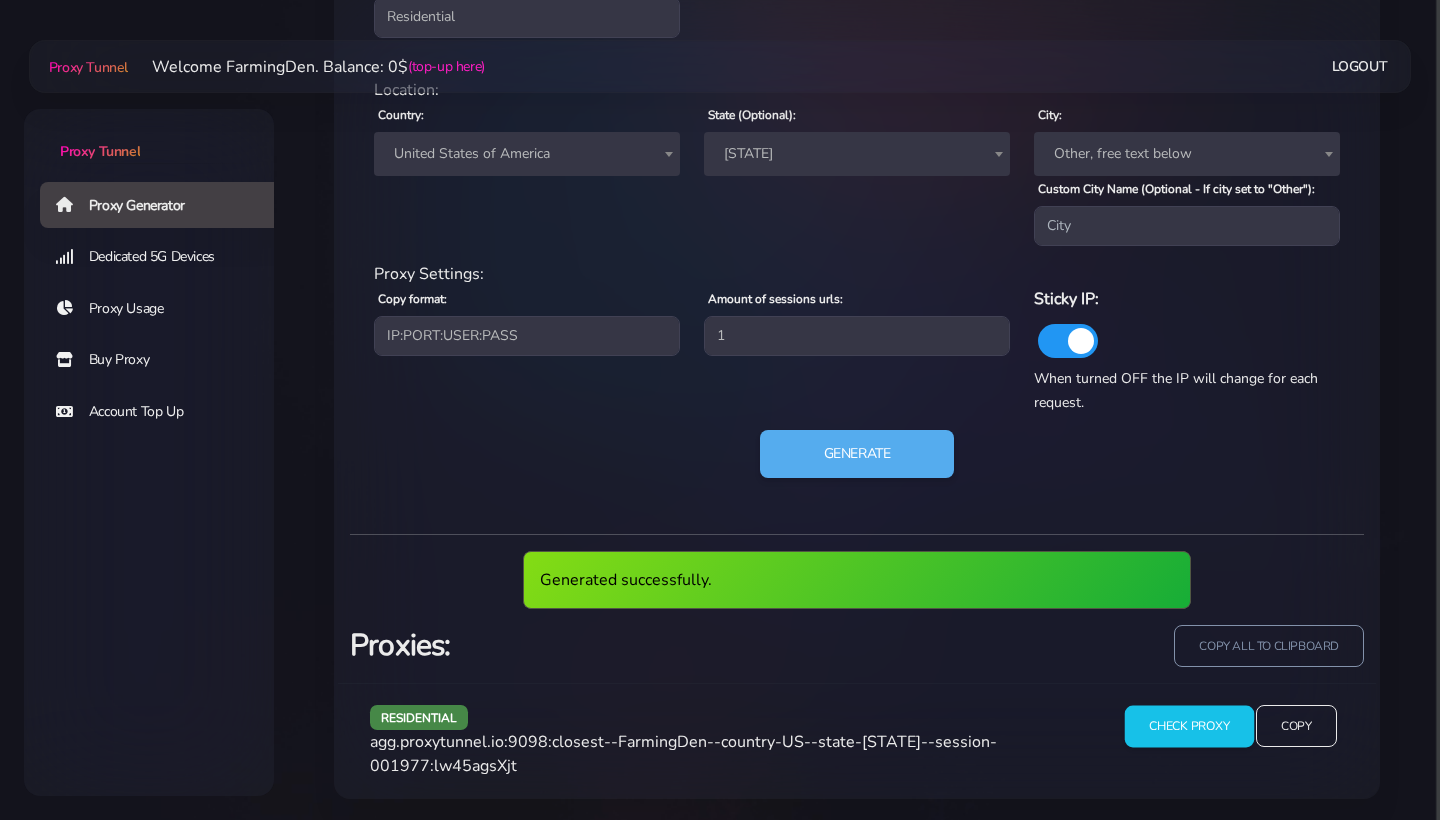 click on "Check Proxy" at bounding box center [1188, 726] 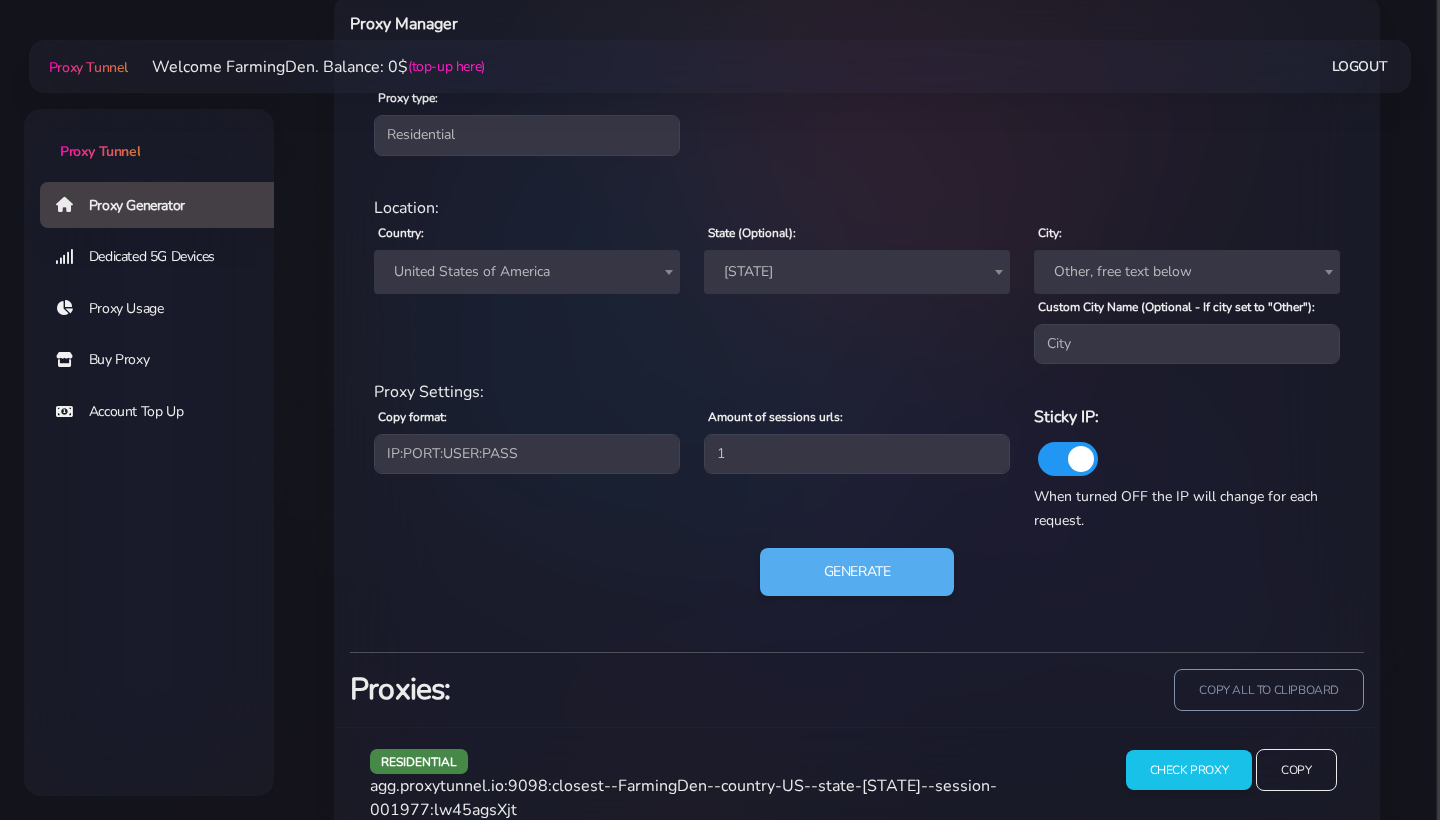scroll, scrollTop: 773, scrollLeft: 0, axis: vertical 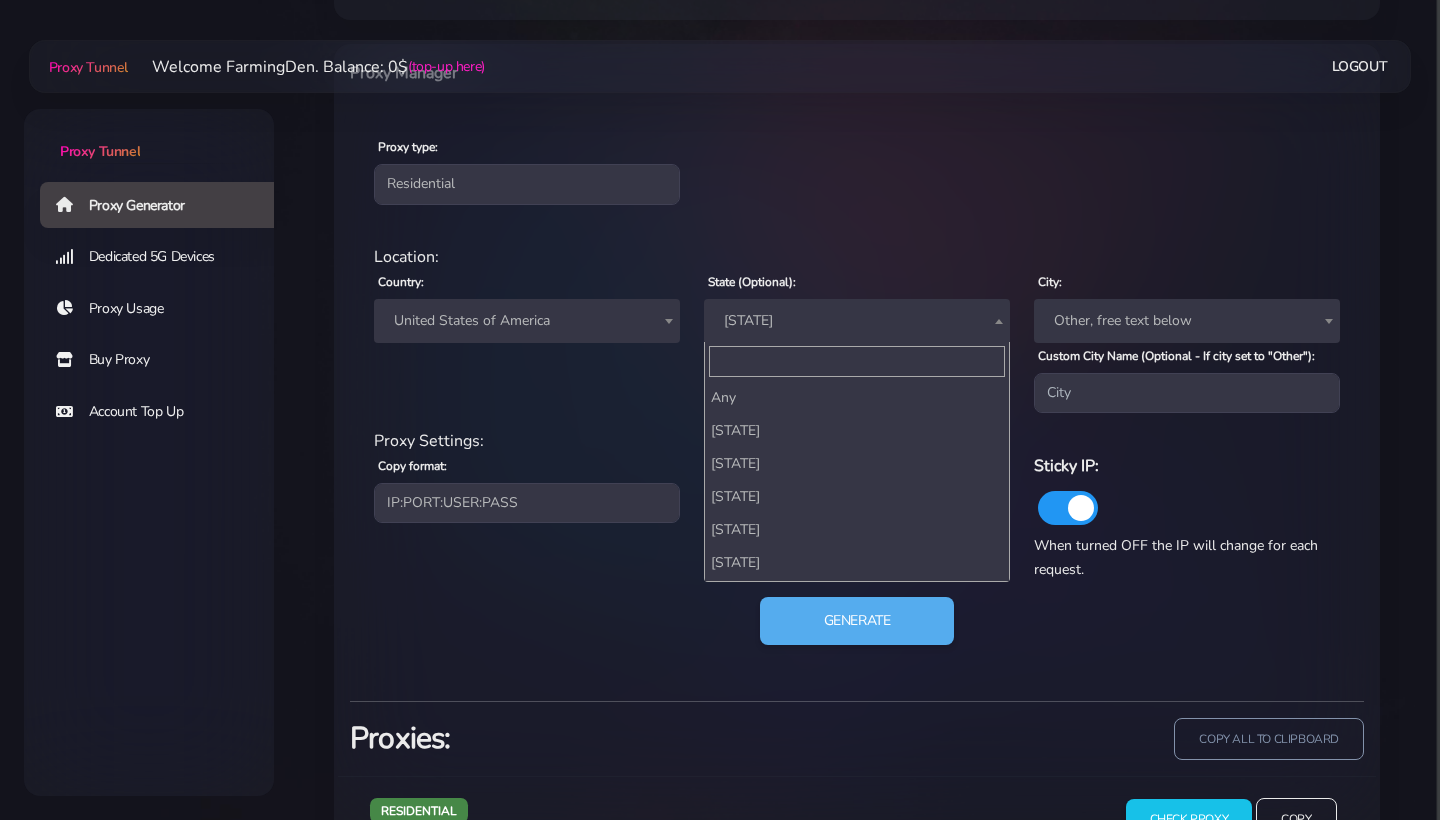 click on "[STATE]" at bounding box center [857, 321] 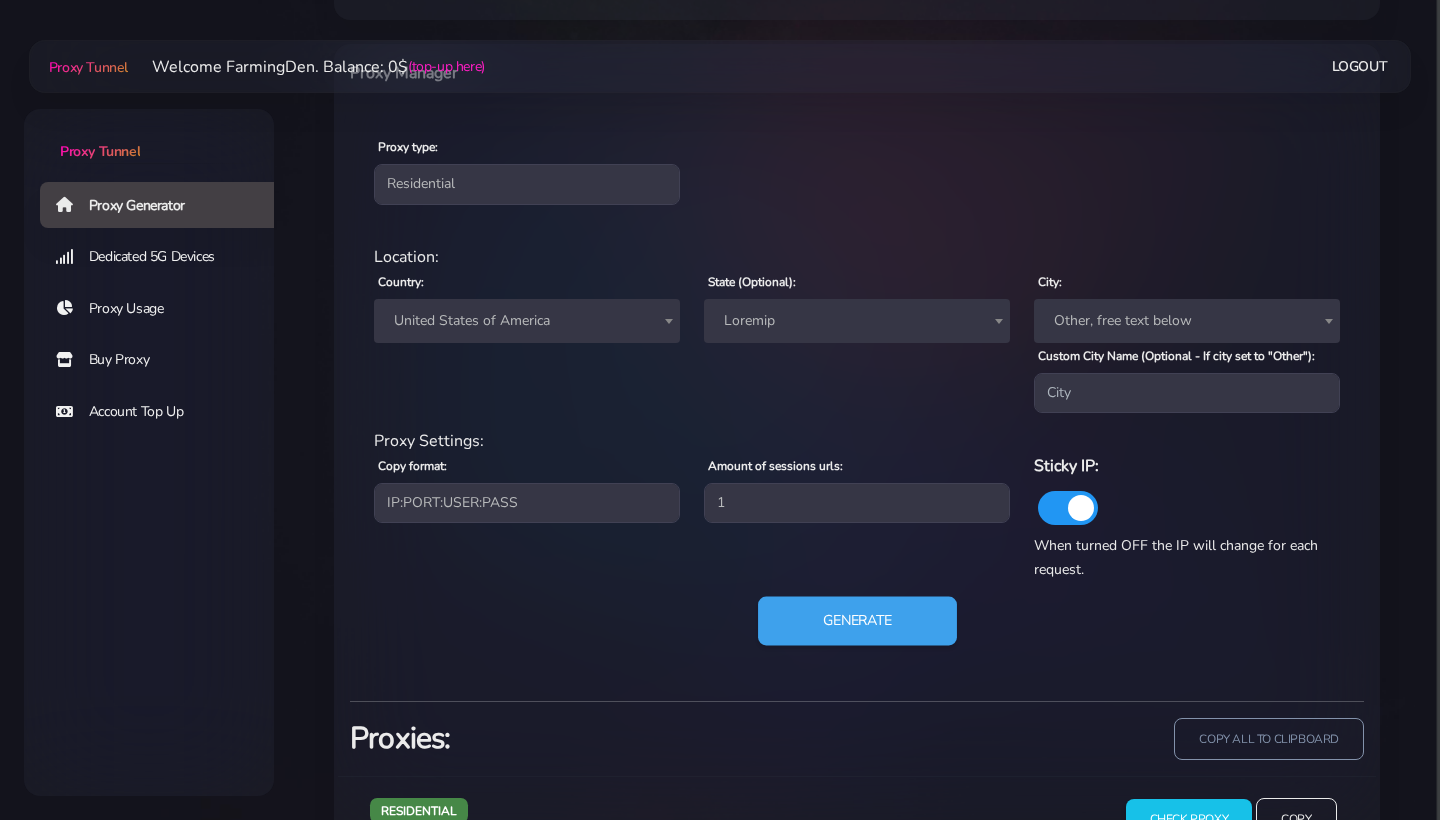 click on "Generate" at bounding box center [857, 621] 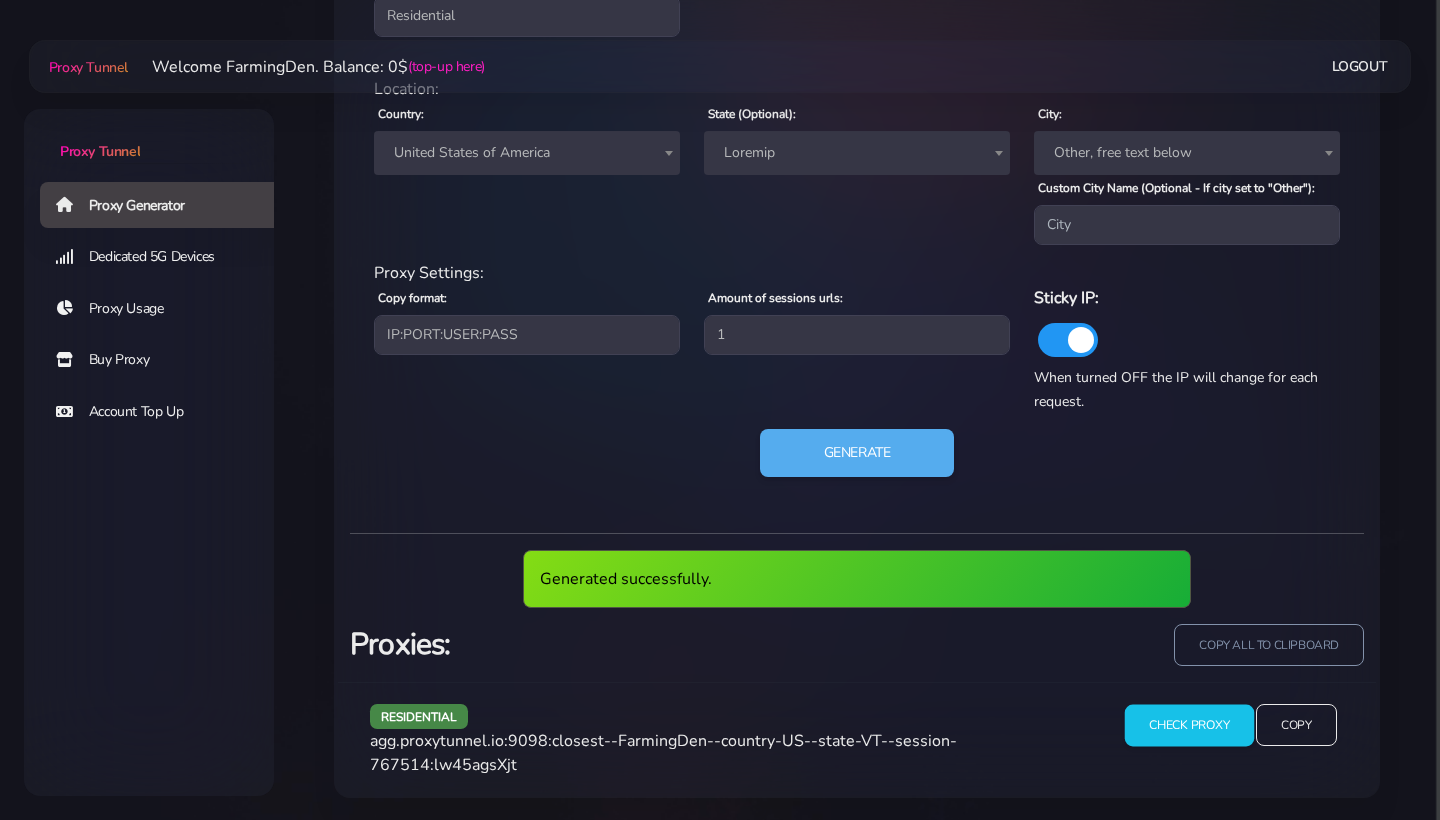 scroll, scrollTop: 940, scrollLeft: 0, axis: vertical 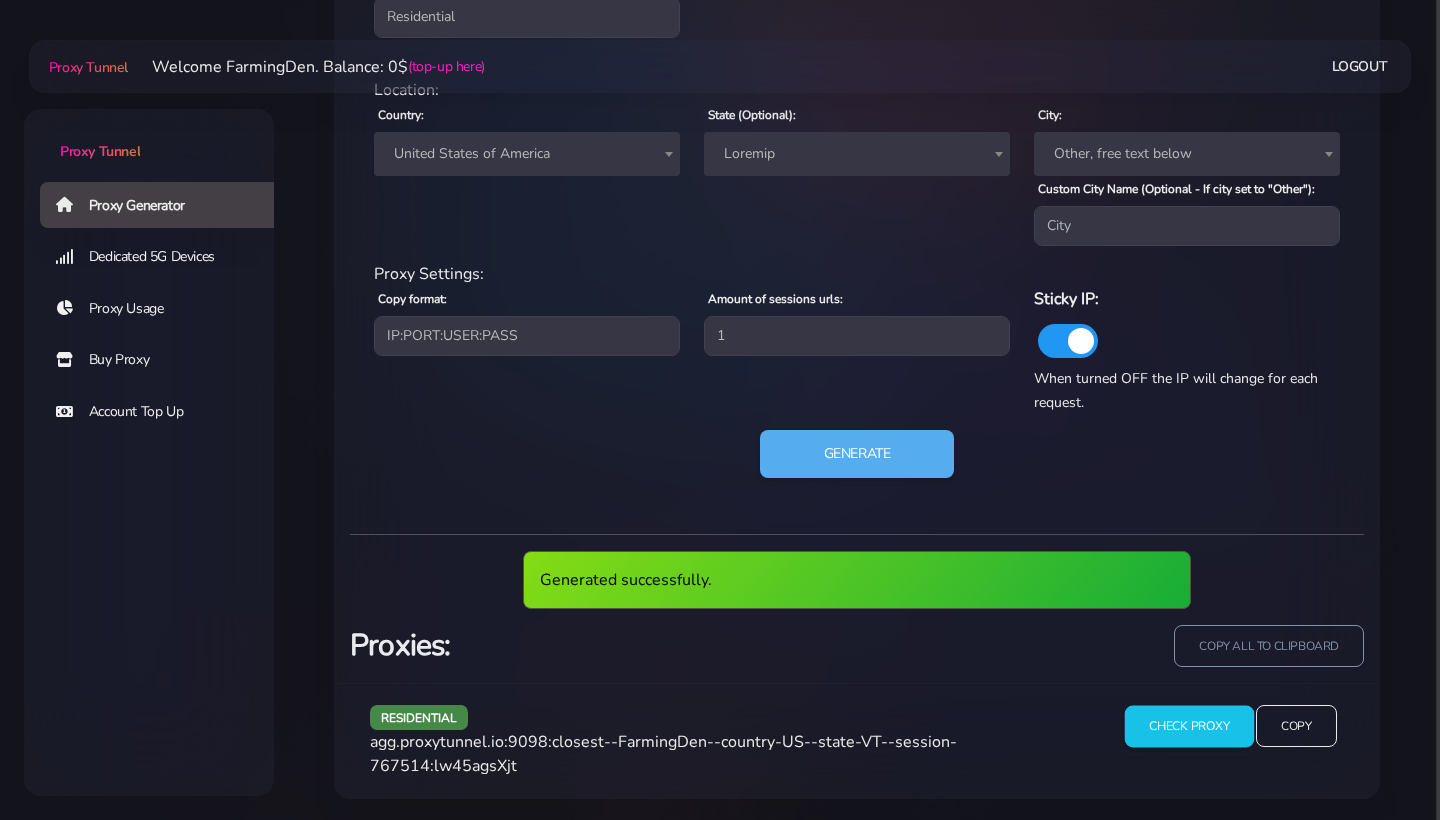 click on "Check Proxy" at bounding box center [1188, 726] 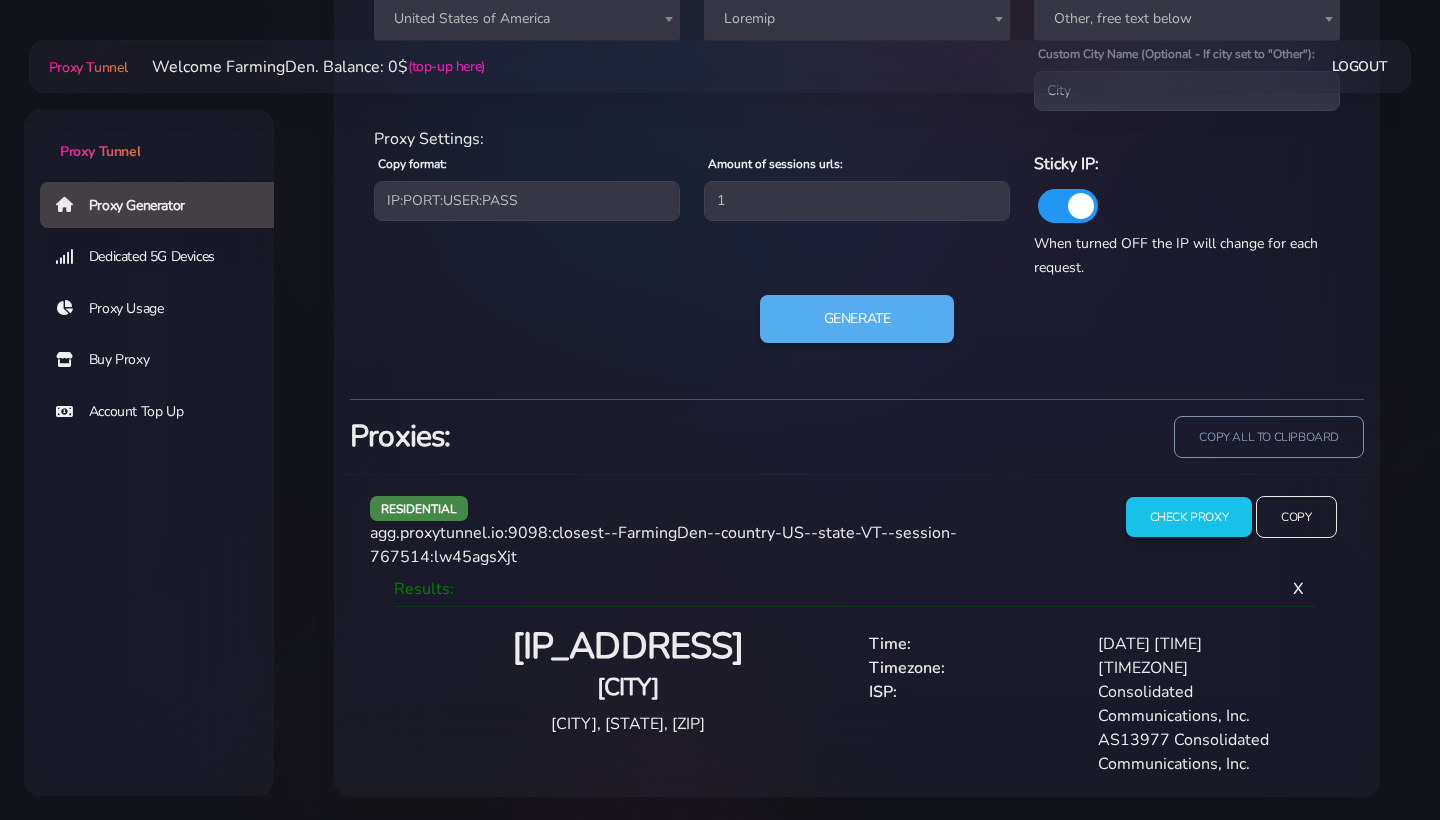 scroll, scrollTop: 1073, scrollLeft: 0, axis: vertical 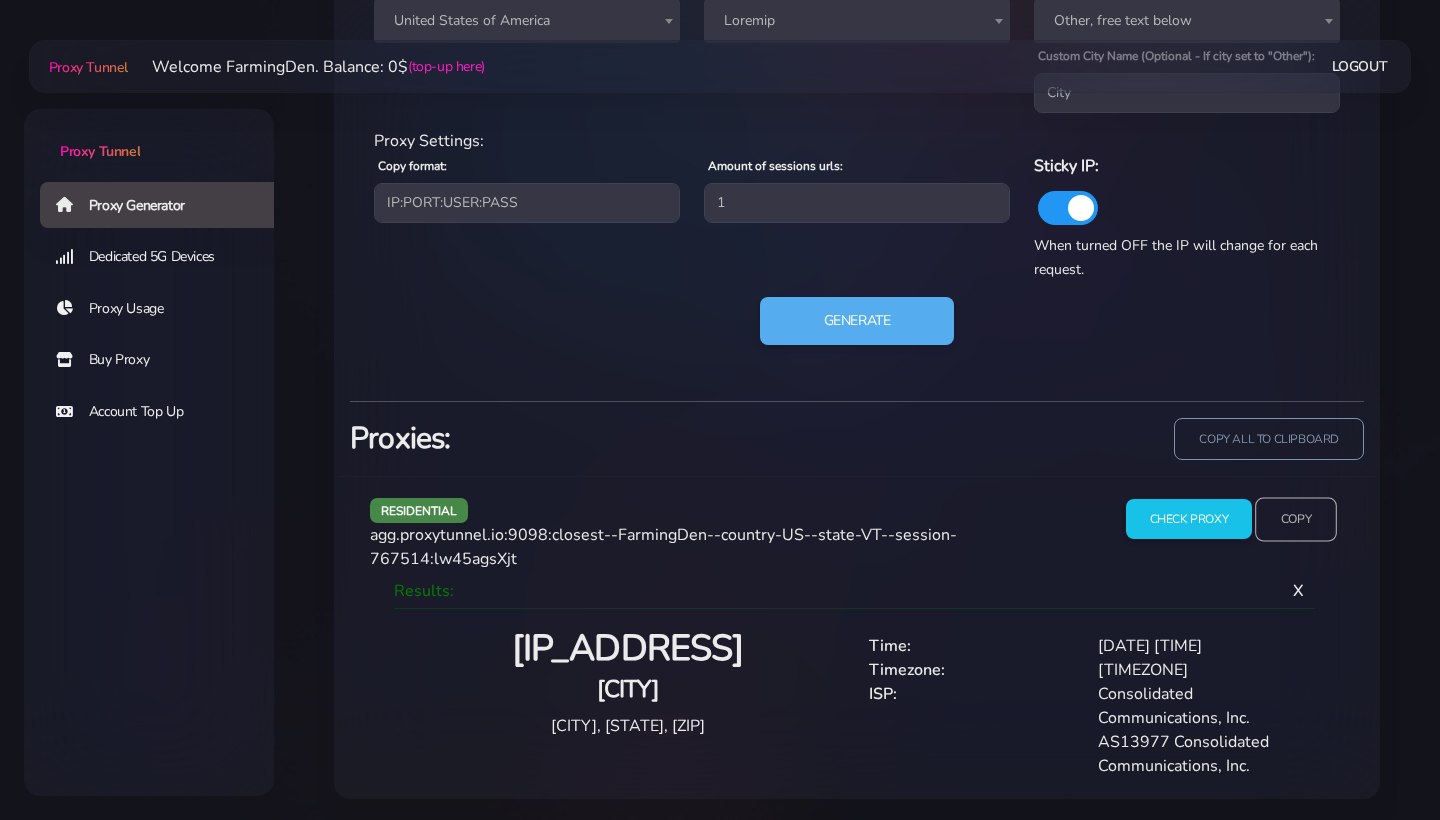 click on "Copy" at bounding box center (1296, 519) 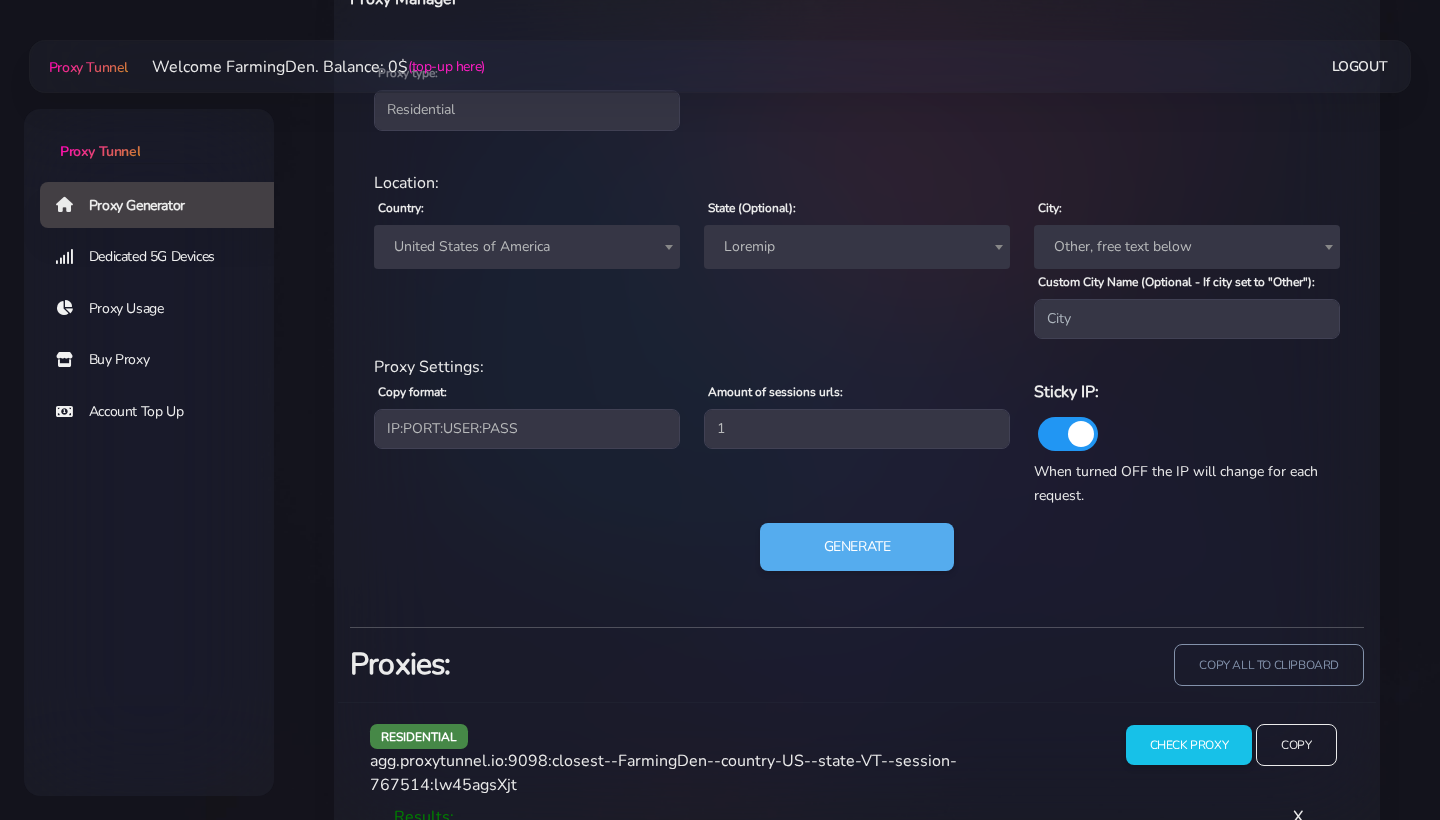 scroll, scrollTop: 822, scrollLeft: 0, axis: vertical 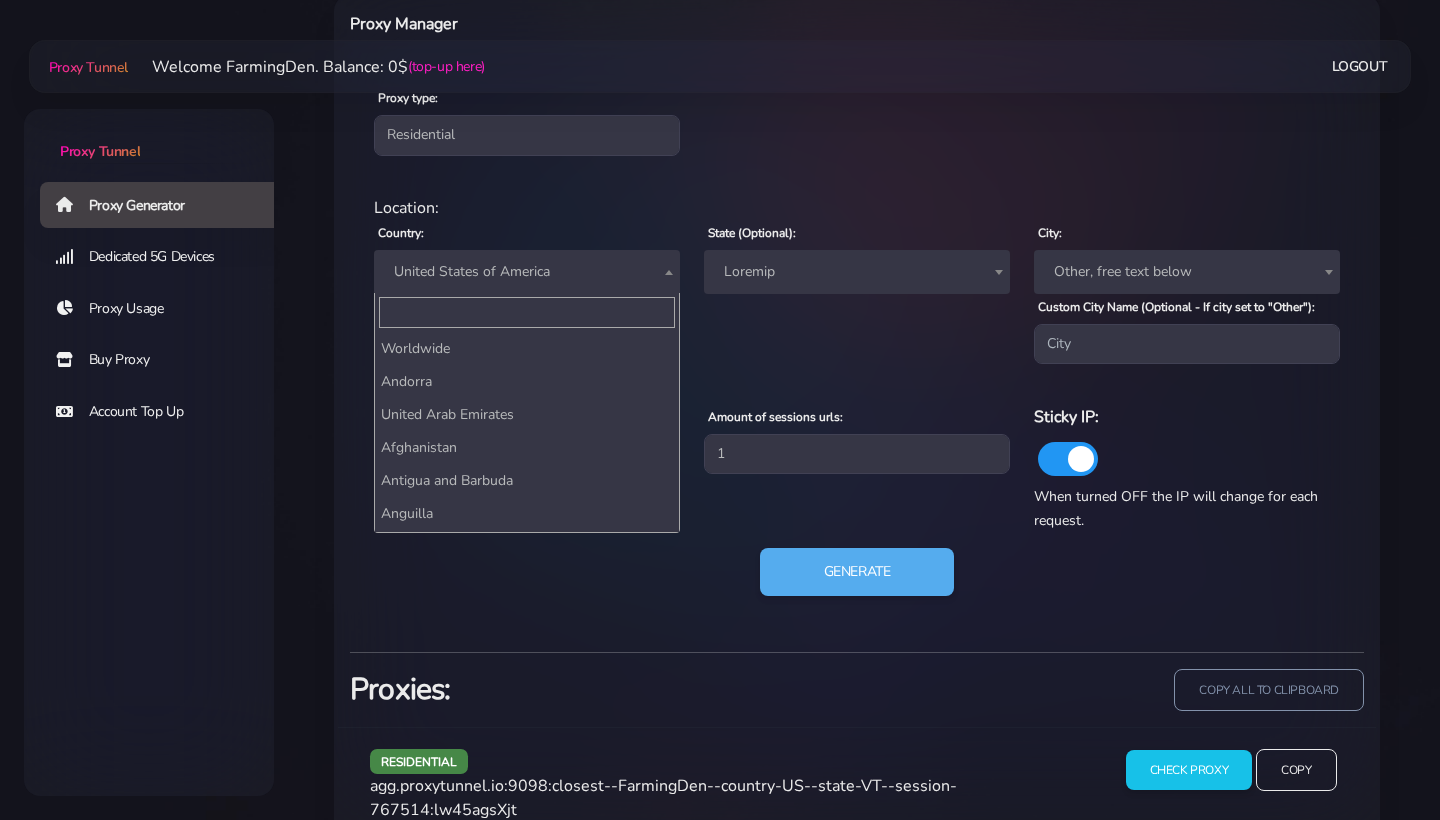 click on "United States of America" at bounding box center (527, 272) 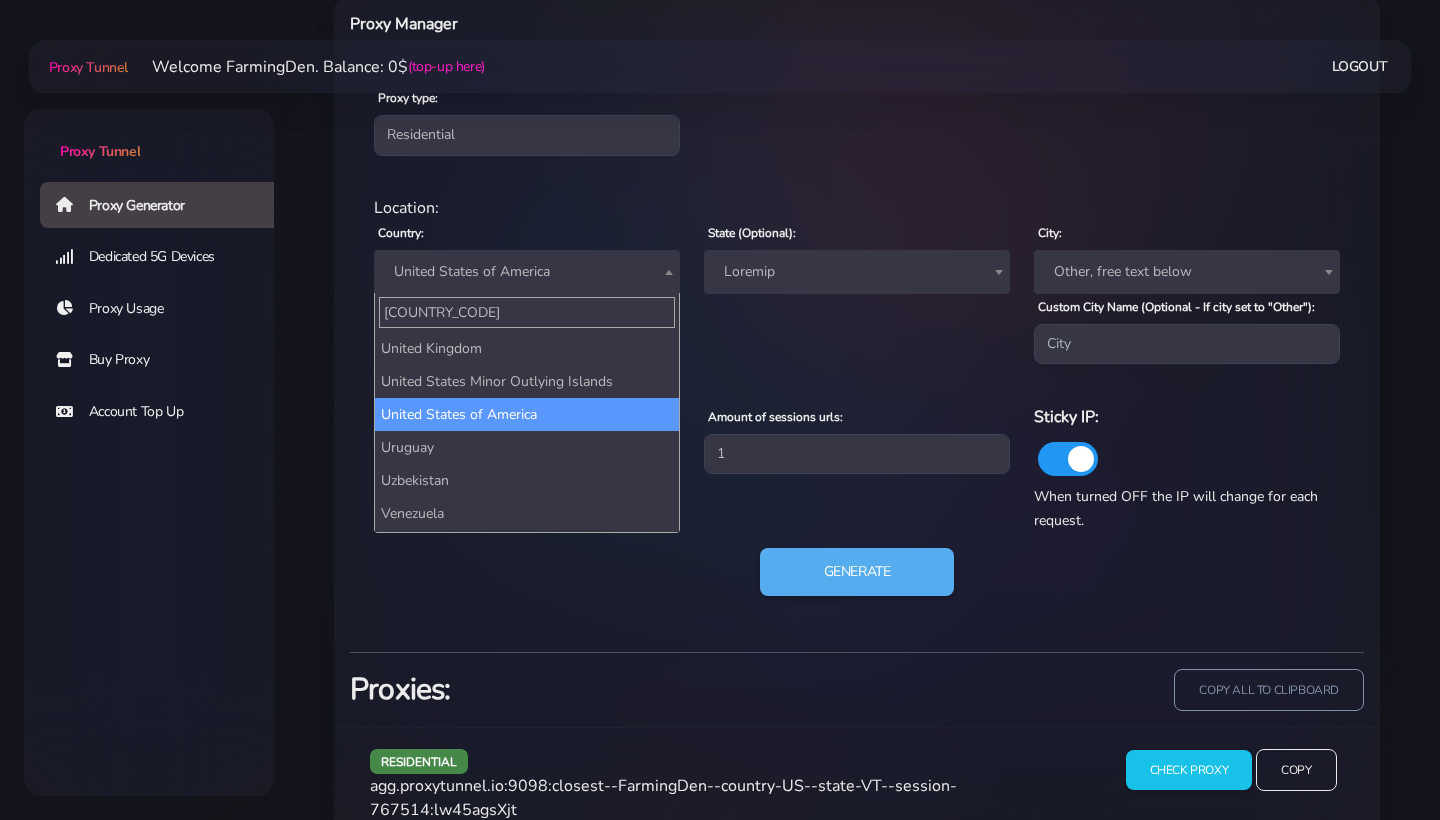 scroll, scrollTop: 0, scrollLeft: 0, axis: both 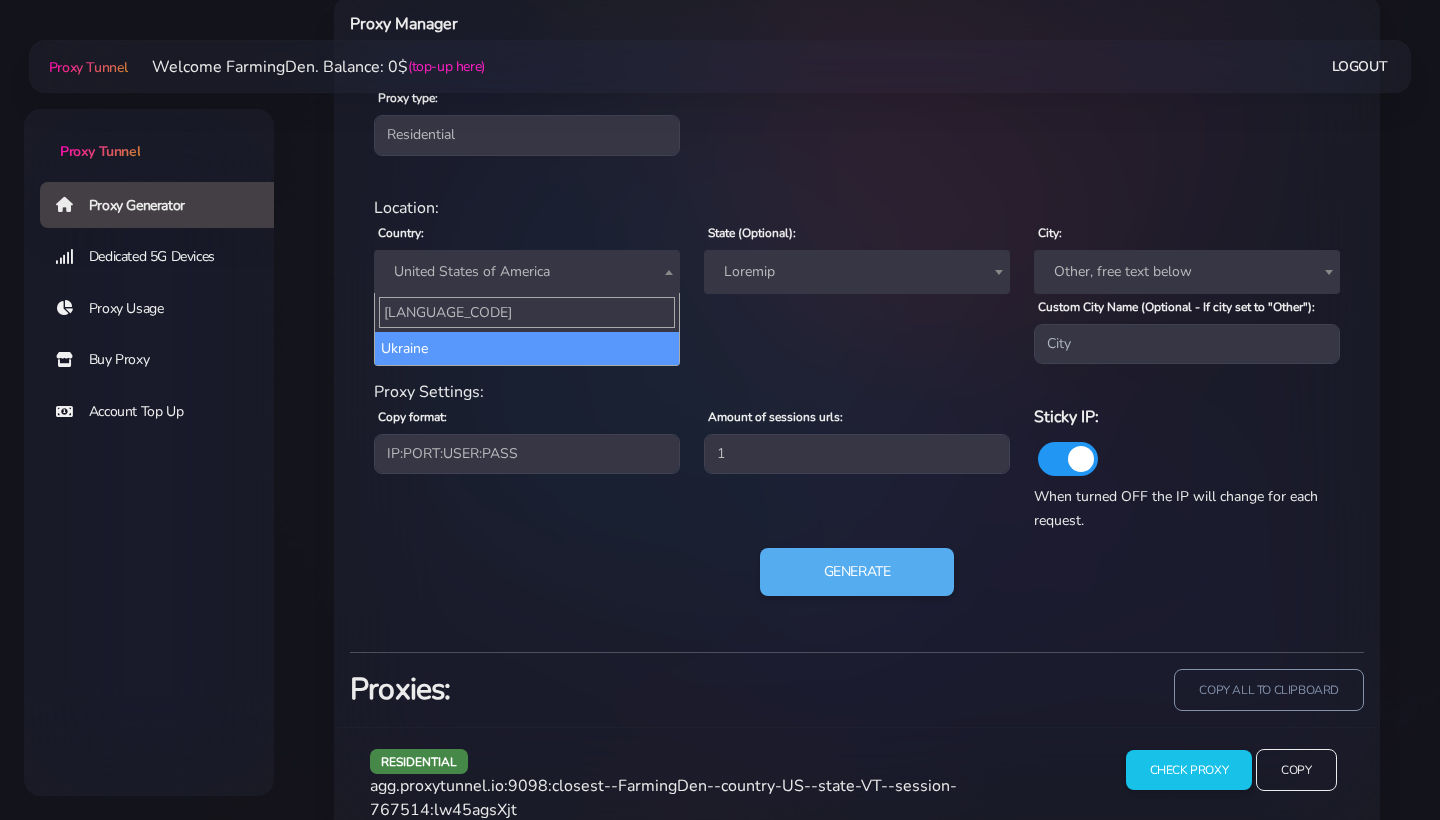 type on "[LANGUAGE_CODE]" 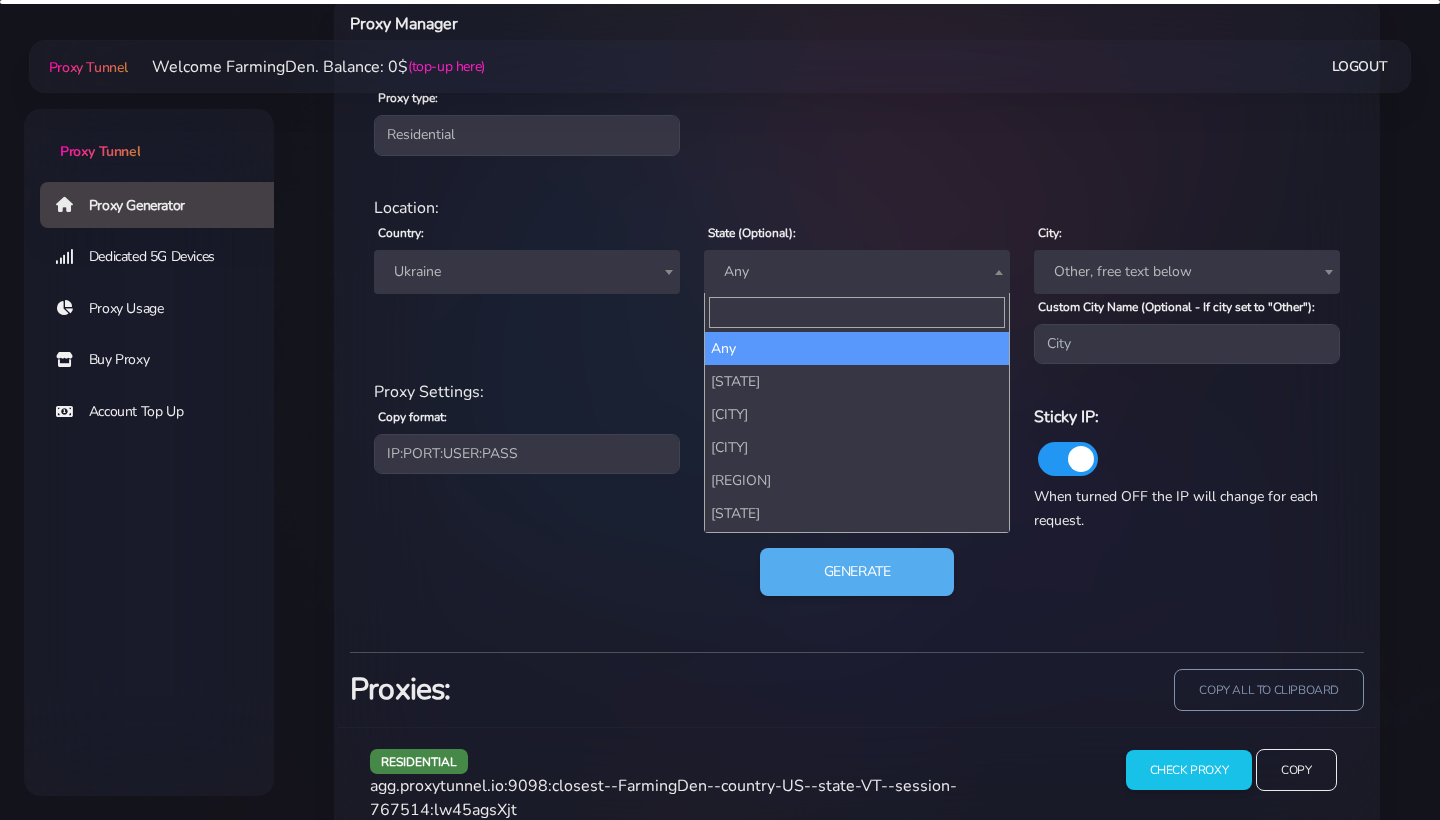 click on "Any" at bounding box center (857, 272) 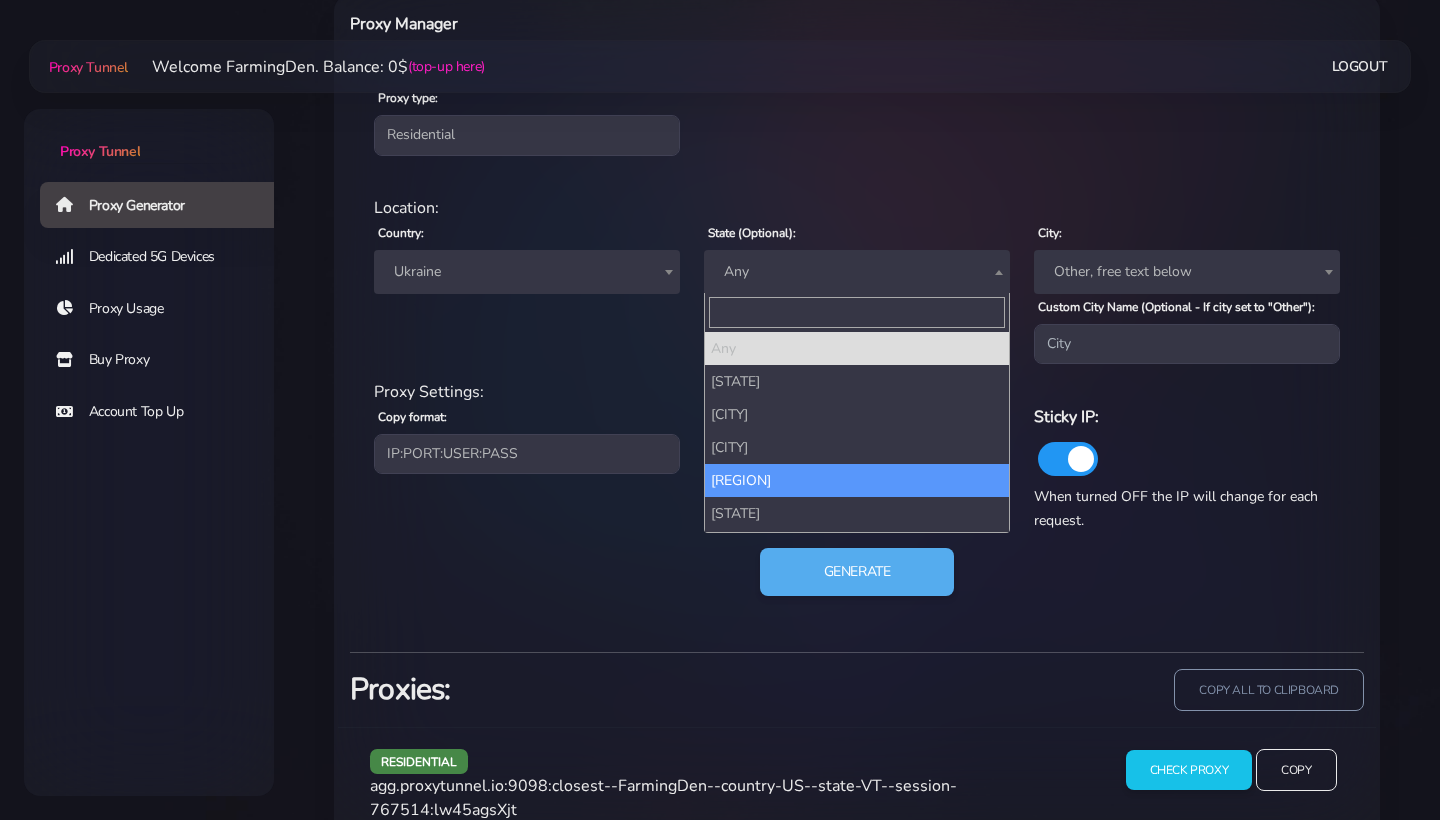 click on "residential
Location:
Country:
Worldwide
Andorra
United Arab Emirates
Afghanistan
Antigua and Barbuda
Anguilla
Albania
Armenia
Netherlands Antilles
Angola
Antarctica
Argentina
American Samoa
Austria
Australia
Aruba
Åland Islands
Azerbaijan
Bosnia and Herzegovina
Barbados
Bangladesh
Belgium
Burkina Faso
Bulgaria
Bahrain
Burundi
Benin
Saint Barthélemy
Bermuda
Brunei Darussalam
Bolivia
Bonaire
Brazil
Bahamas
Bhutan
Bouvet Island
Botswana
Belarus
Belize
Canada
Cocos Islands
Congo
Central African Republic
Congo
Switzerland
Côte dIvoire
Cook Islands
Chile
Cameroon
China
Colombia
Costa Rica
Cuba
Cabo Verde
Curaçao
Christmas Island
Cyprus
Czechia
Germany" at bounding box center [857, 408] 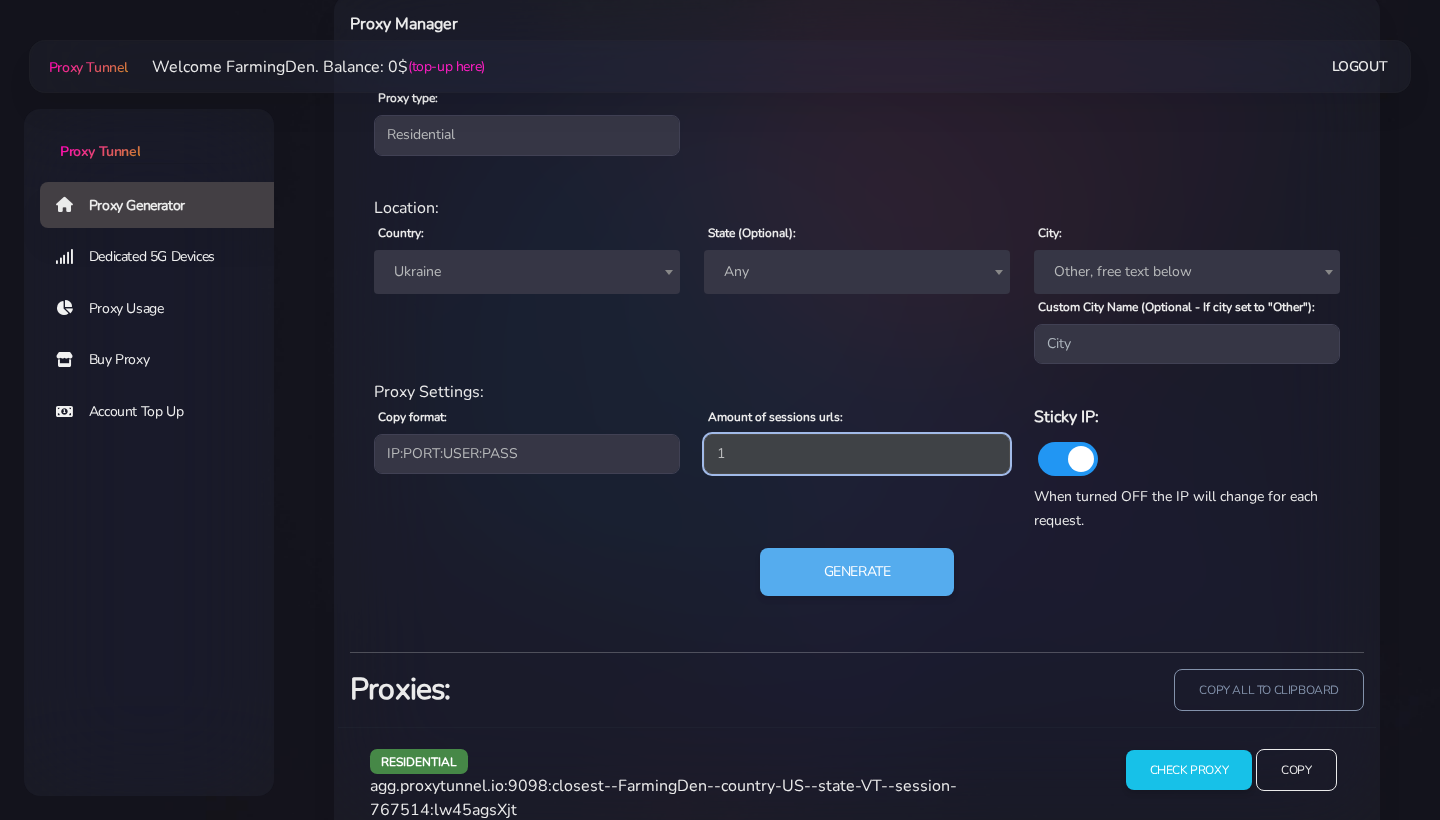 click on "1" at bounding box center [857, 454] 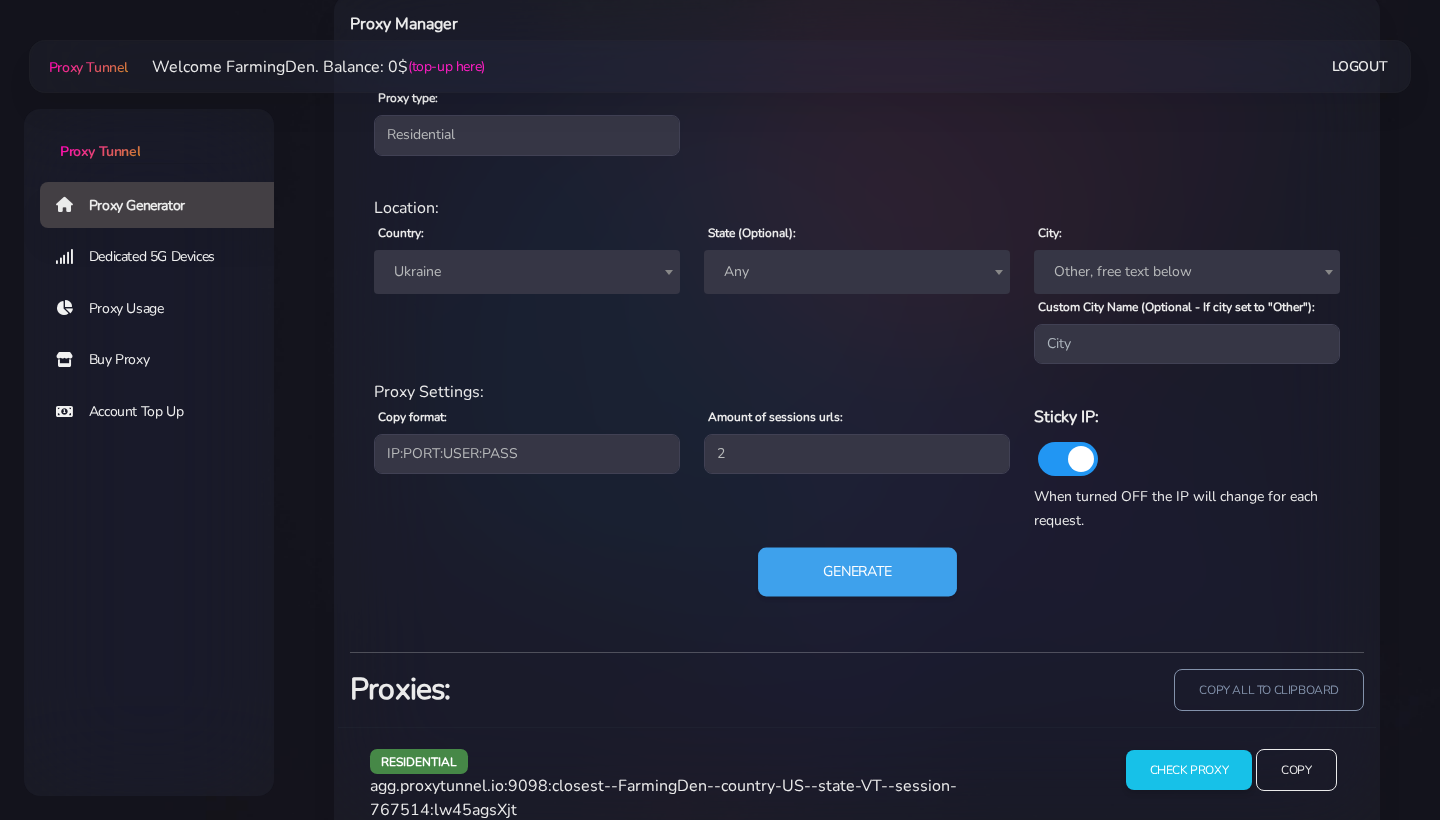 click on "Generate" at bounding box center (857, 572) 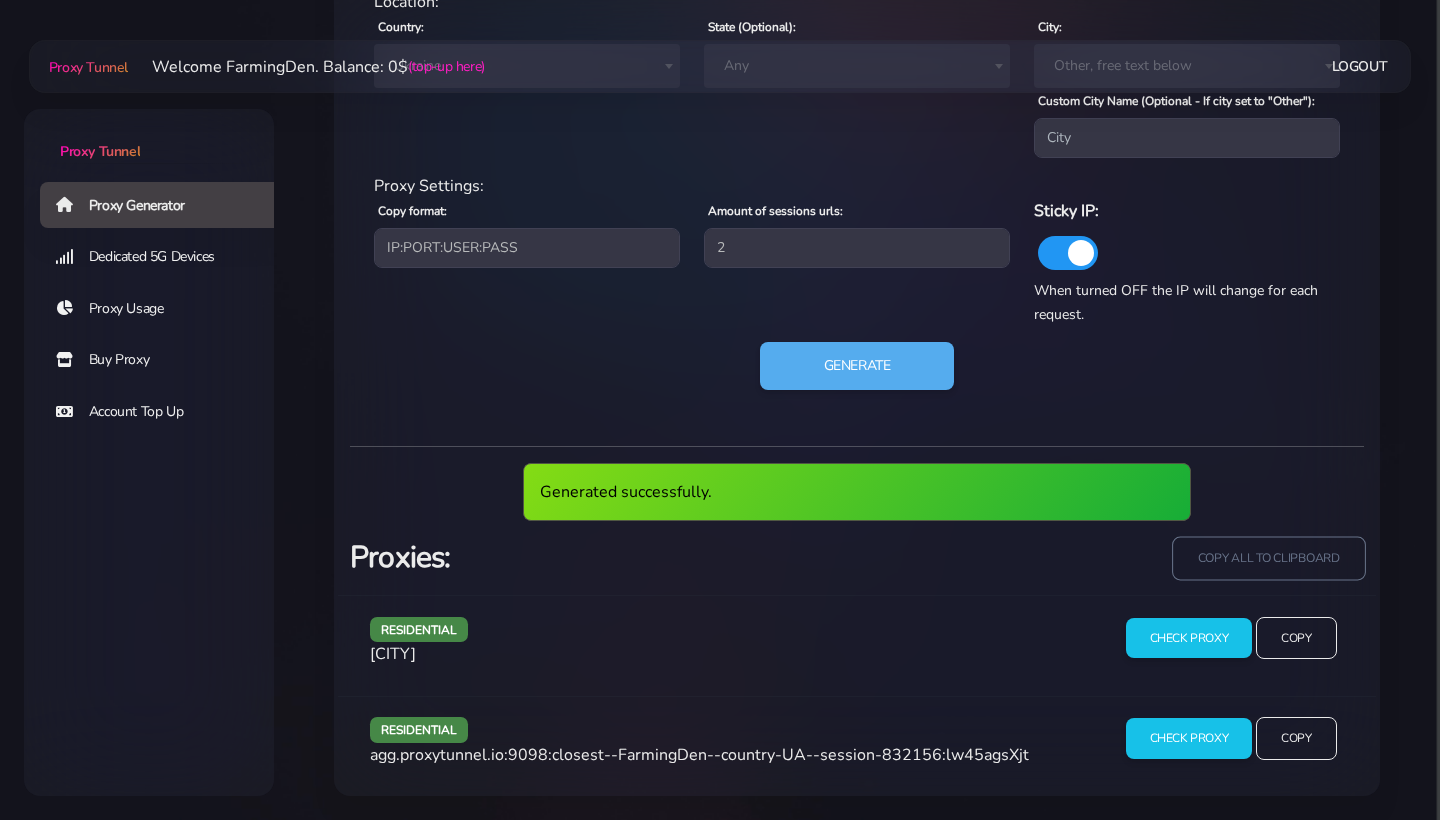 click on "copy all to clipboard" at bounding box center [1268, 558] 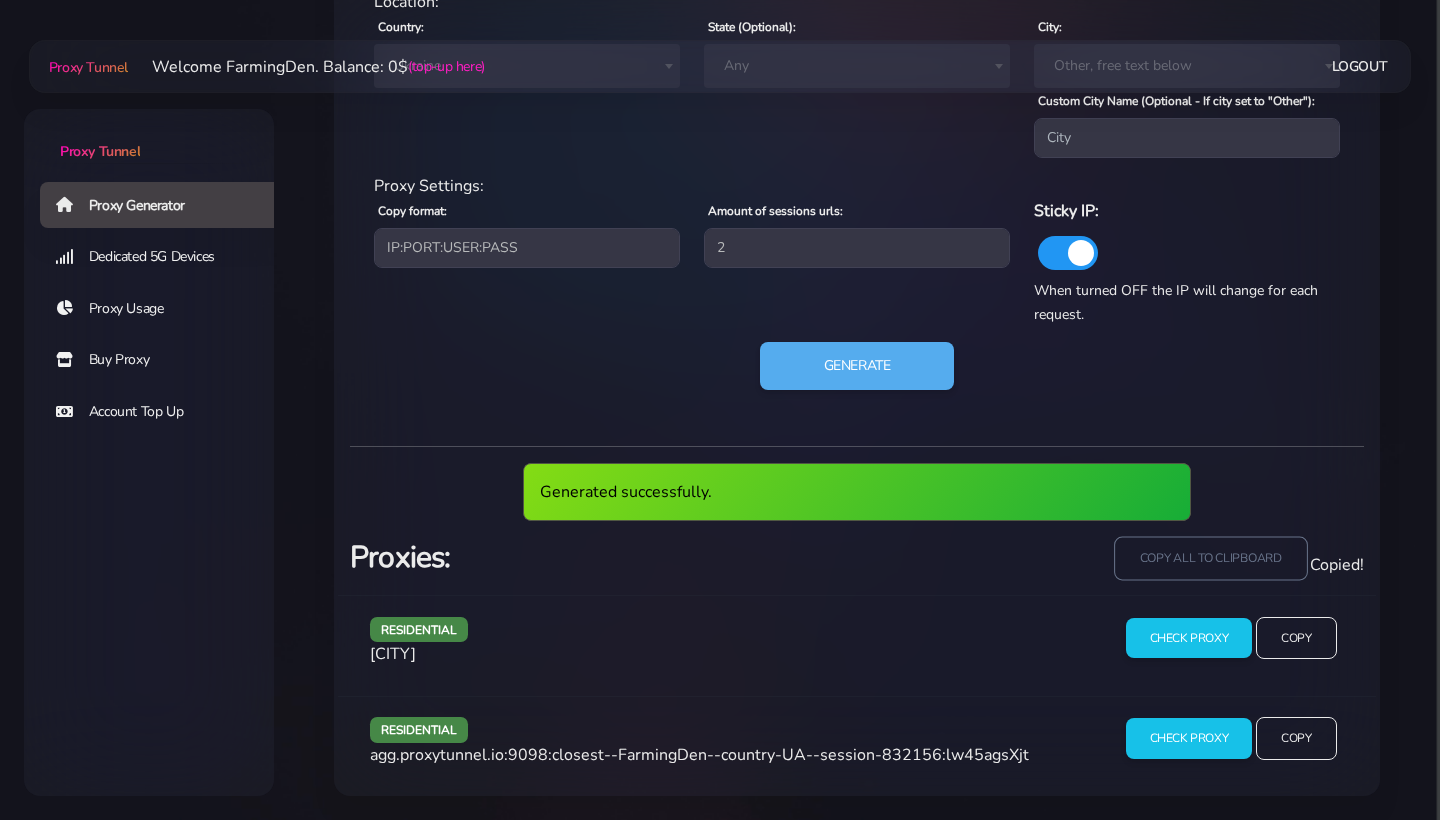scroll, scrollTop: 966, scrollLeft: 0, axis: vertical 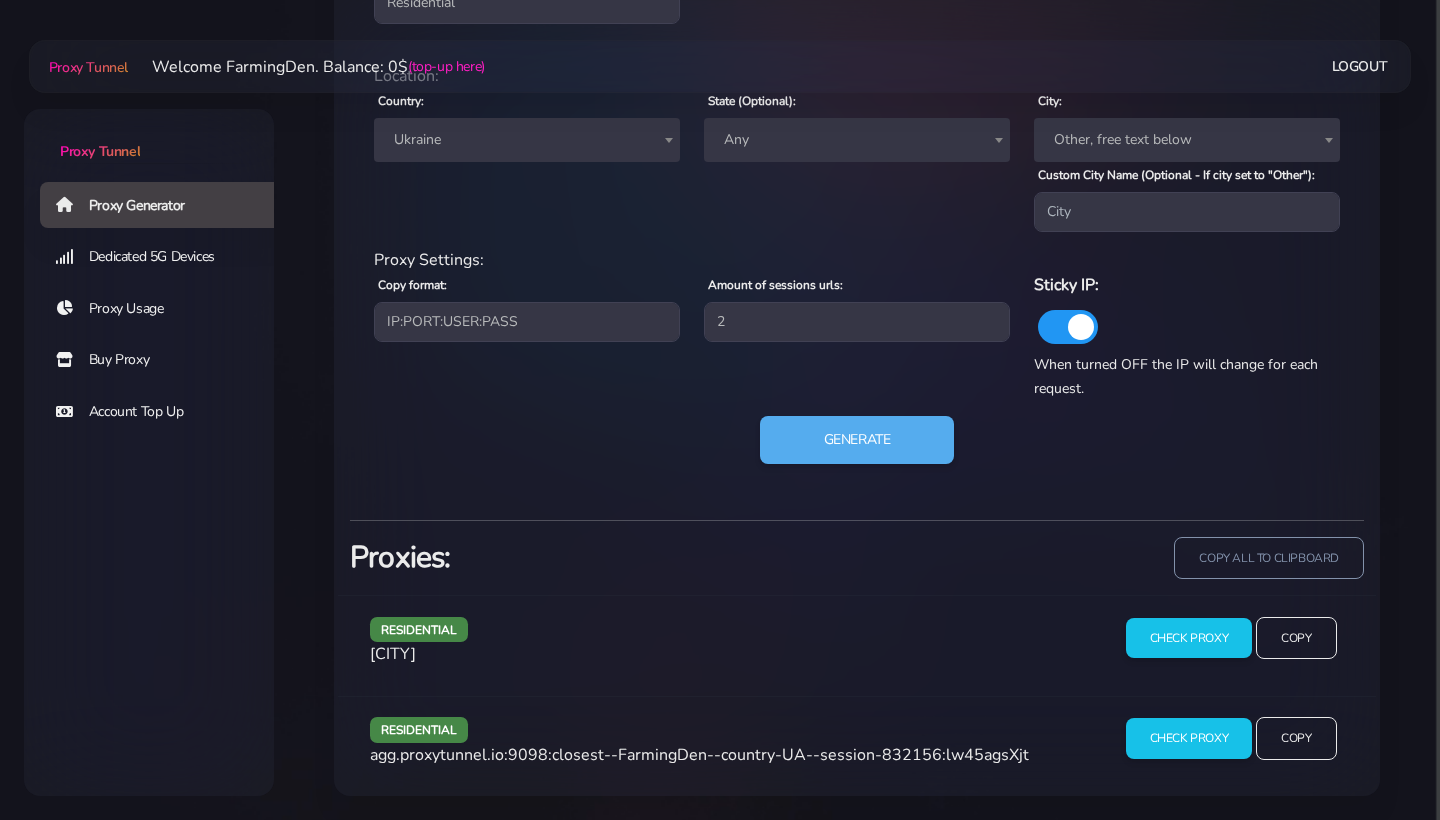 click on "Any" at bounding box center [857, 140] 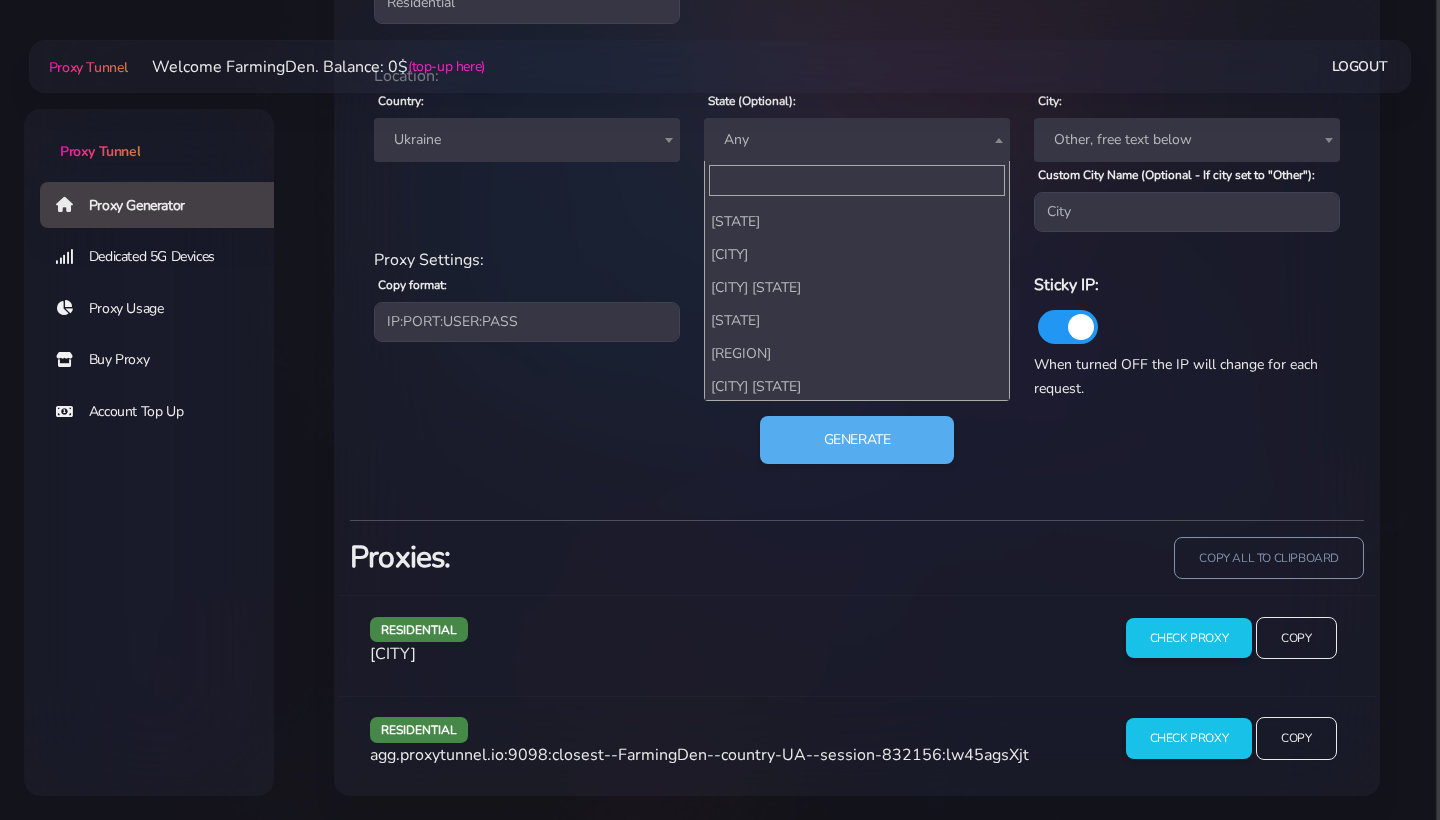 scroll, scrollTop: 343, scrollLeft: 0, axis: vertical 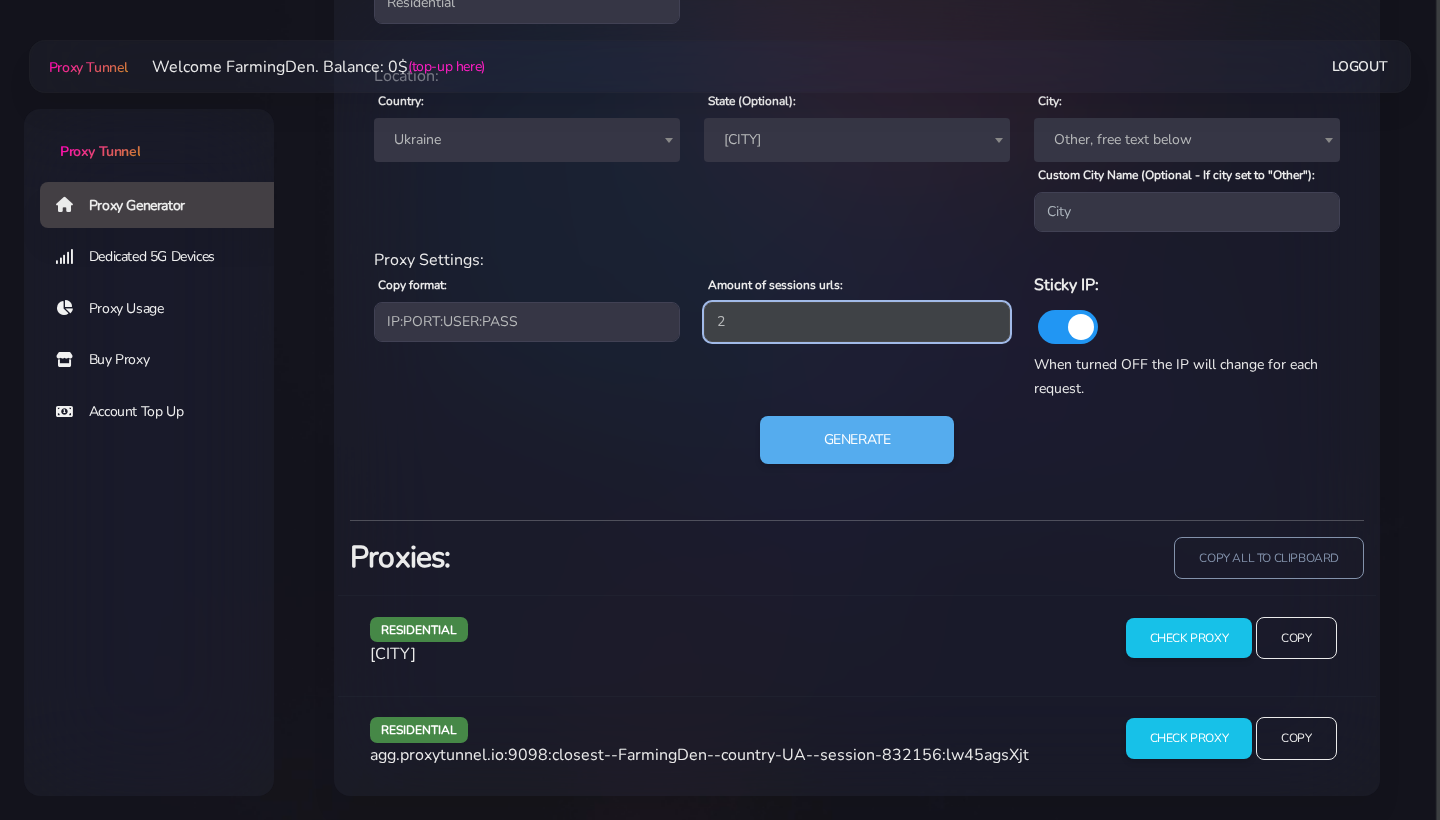 click on "2" at bounding box center [857, 322] 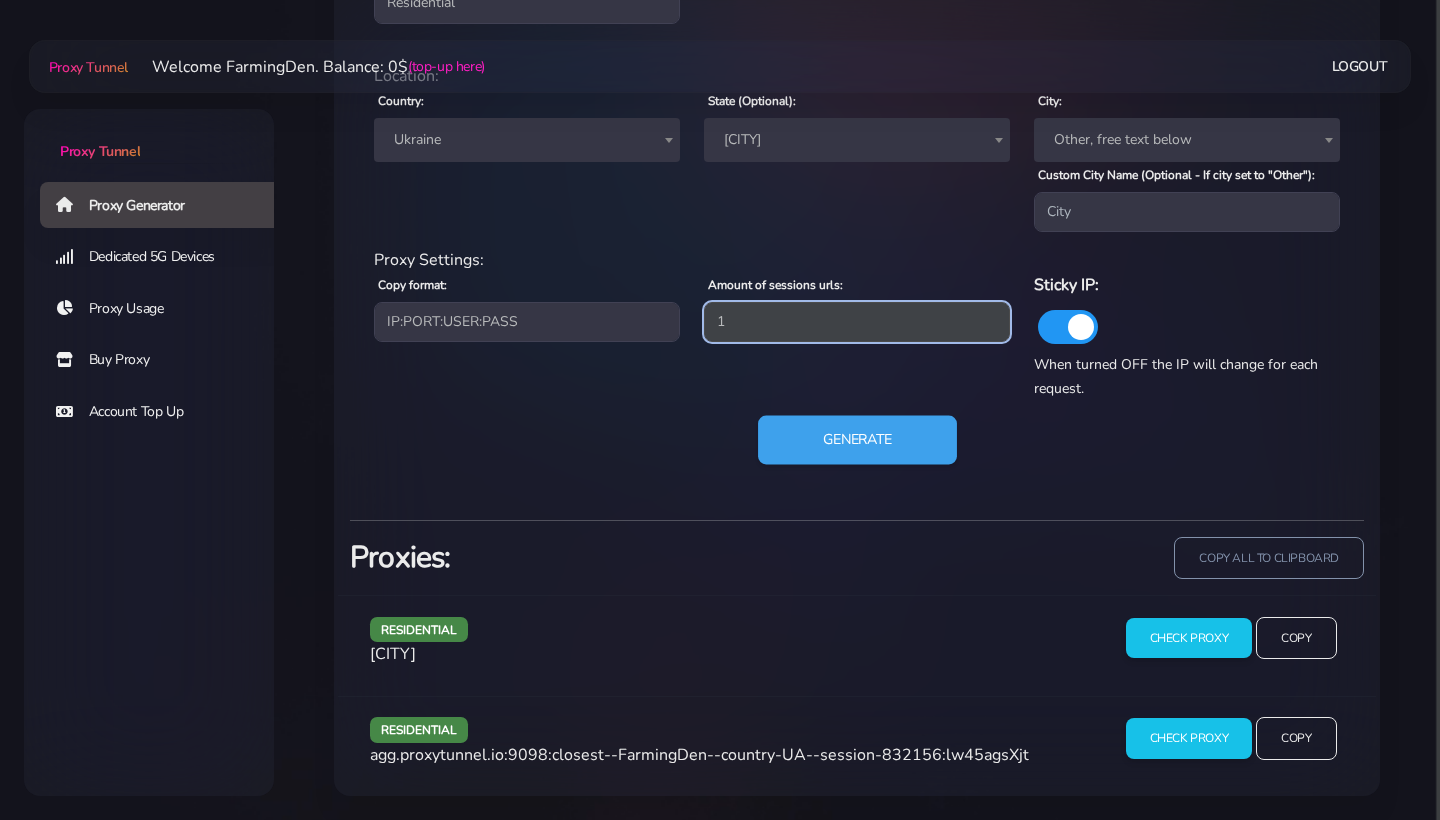 type on "1" 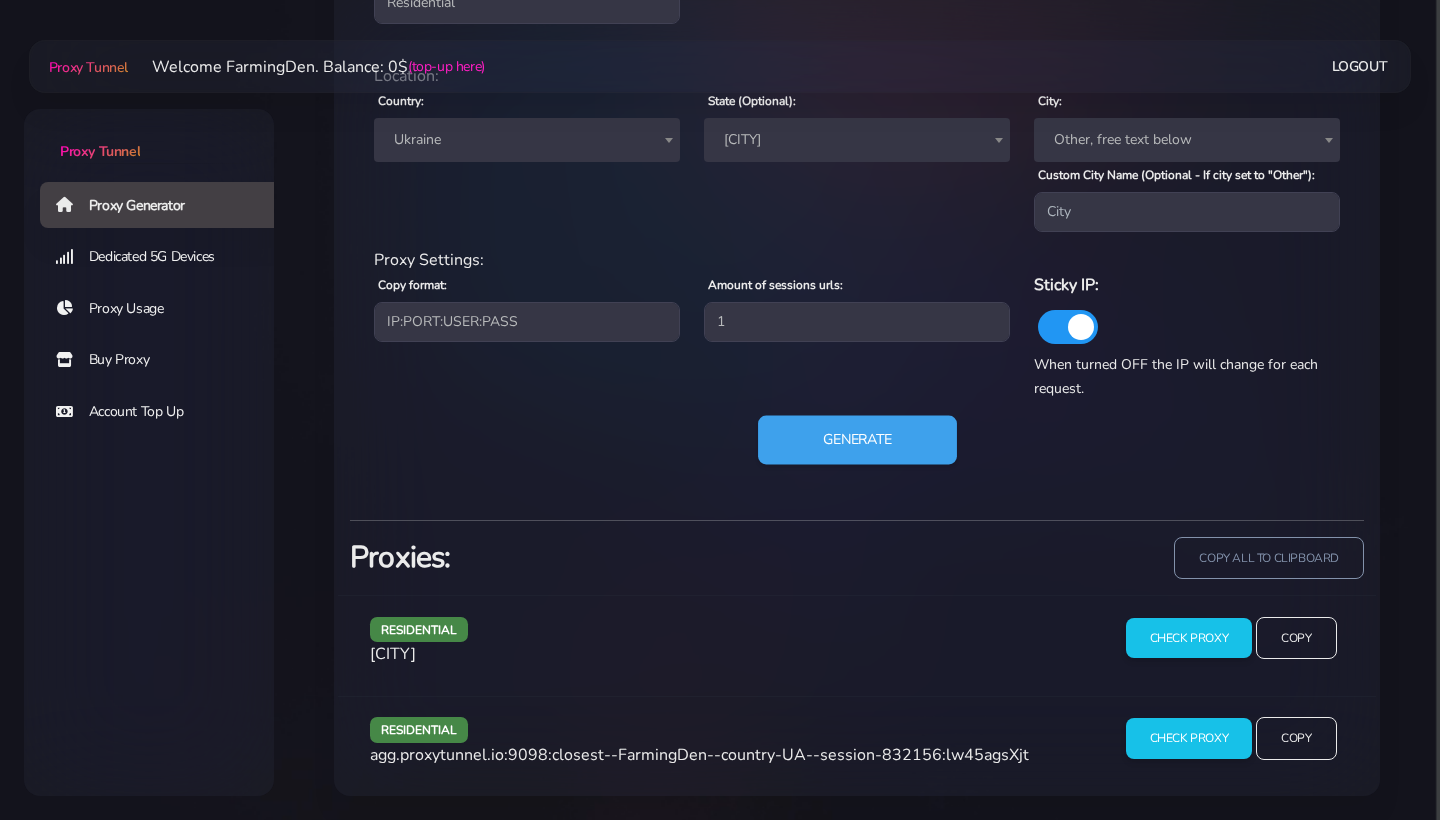 click on "Generate" at bounding box center [857, 440] 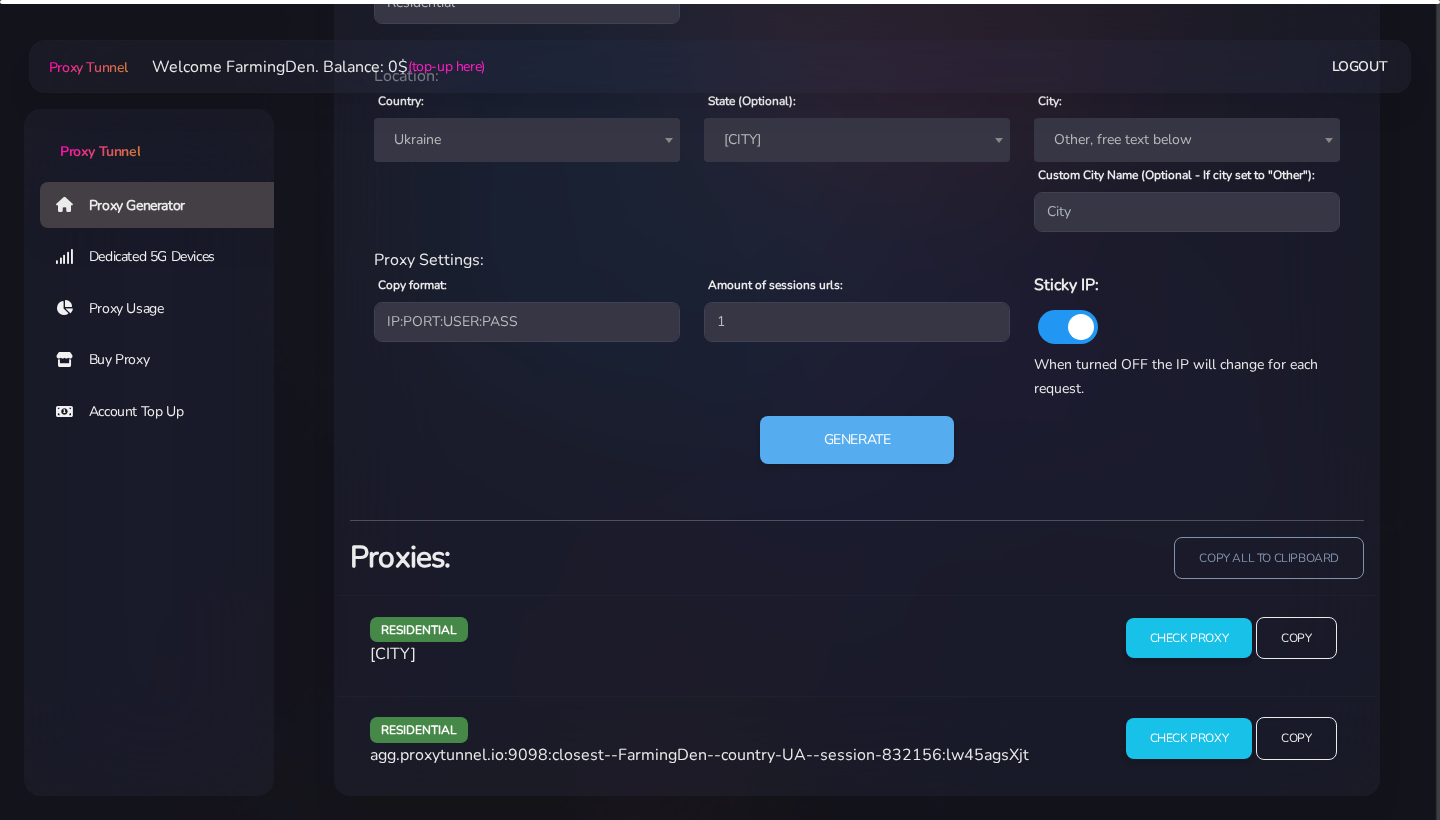 scroll, scrollTop: 881, scrollLeft: 0, axis: vertical 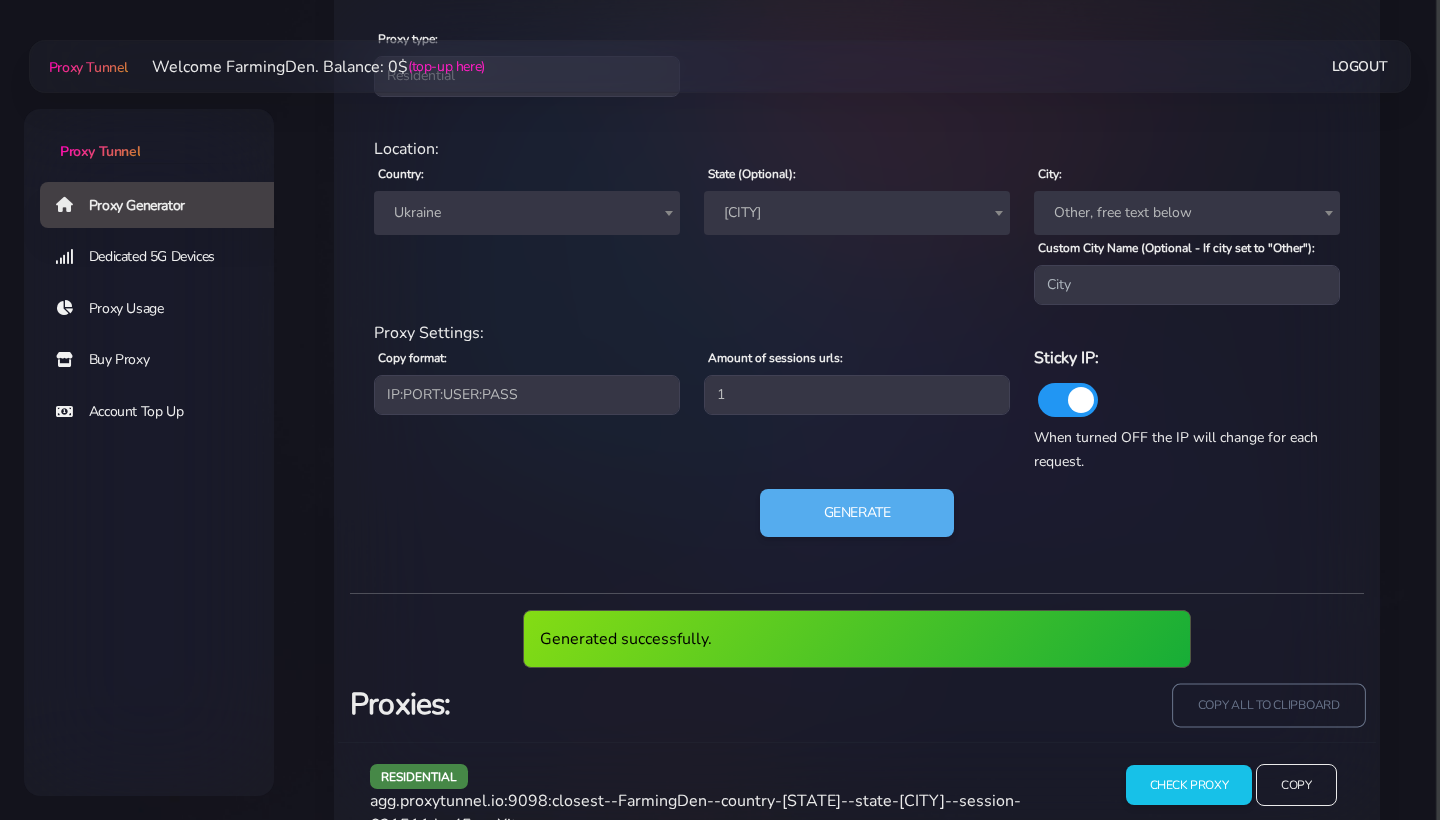 click on "copy all to clipboard" at bounding box center (1268, 705) 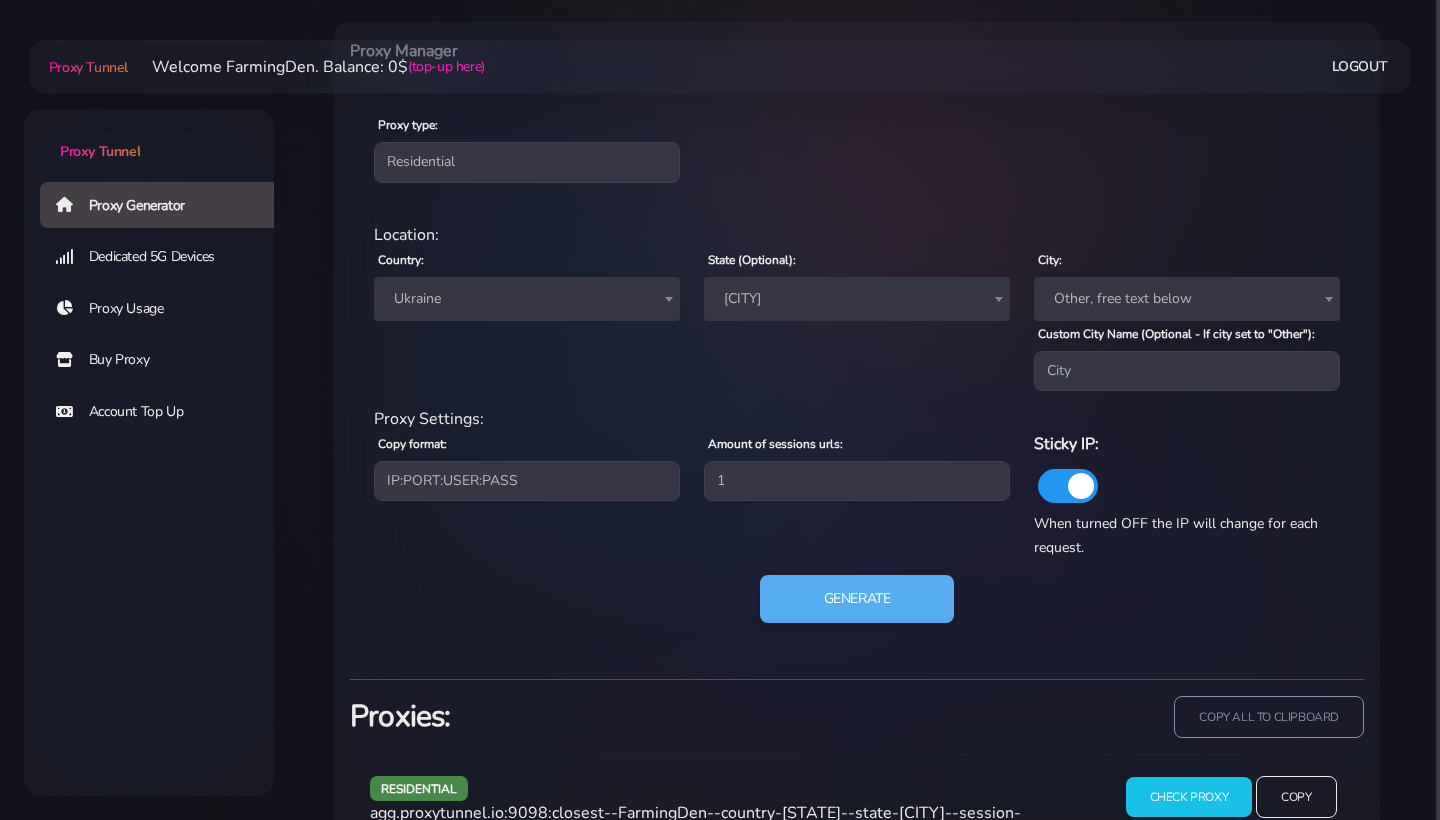 scroll, scrollTop: 794, scrollLeft: 0, axis: vertical 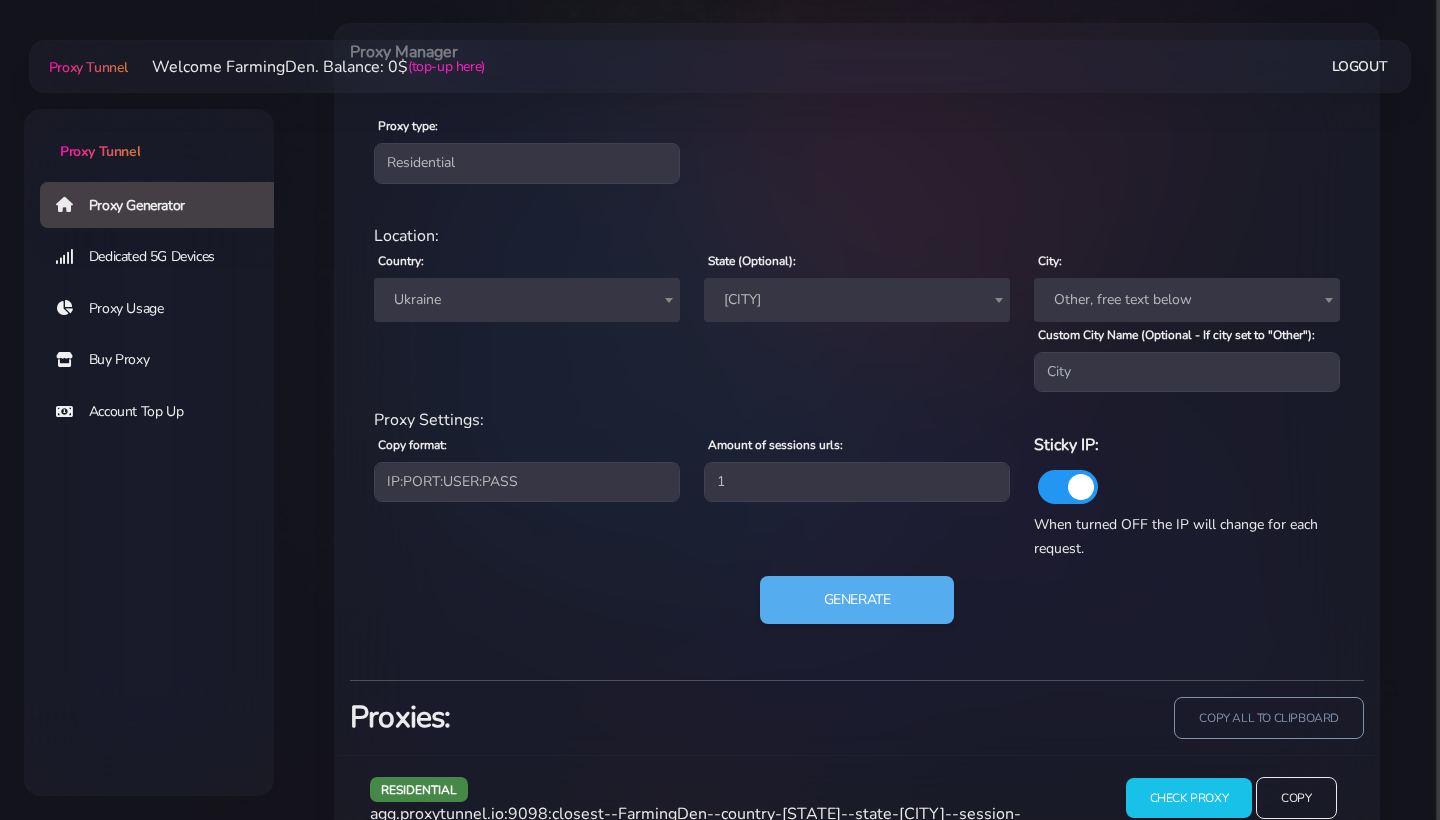 click on "Lorem (Ipsumdol):
Sit
Ametcons Adipis
Elitseddo
Eiusmodtem
Incidi
Utlaboreetdolo Magnaa
Enimadm
Venia-Quisnostr Exerci
Ullamcolab Nisial
Exeacom Conseq
Duisauteirur Inrepr
Voluptatev Esseci
Fugi Null
Pari Except
Sintocc
Cupi
Nonproid
Suntcu
Quioffi Deseru
Molli
Animidestl Pers
Unde
Omnisist Natuse
Voluptate
Accus
Doloremquel Totamr
Aperiameaque
Ipsaquae
Abil Inve" at bounding box center (857, 320) 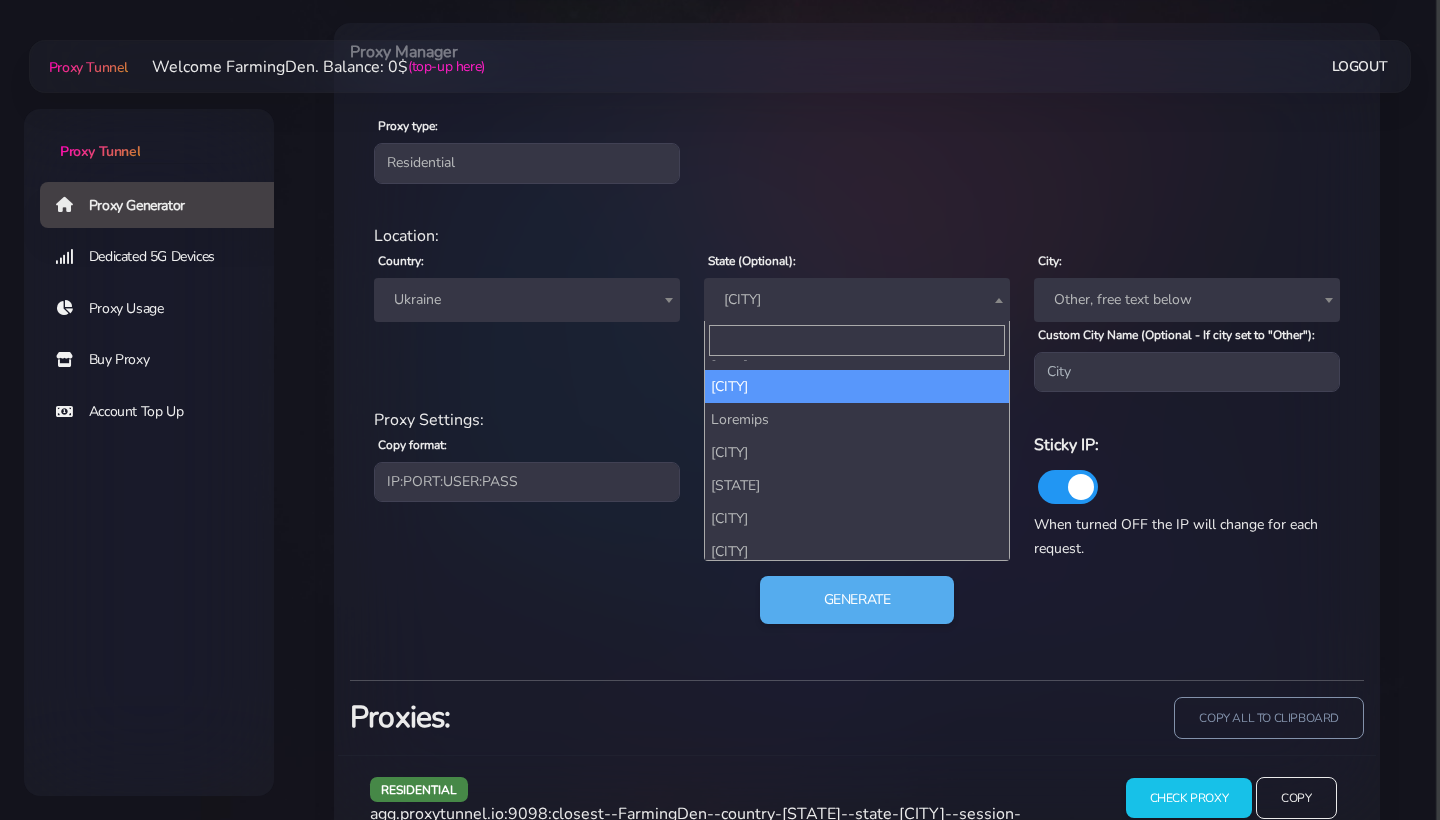 scroll, scrollTop: 483, scrollLeft: 0, axis: vertical 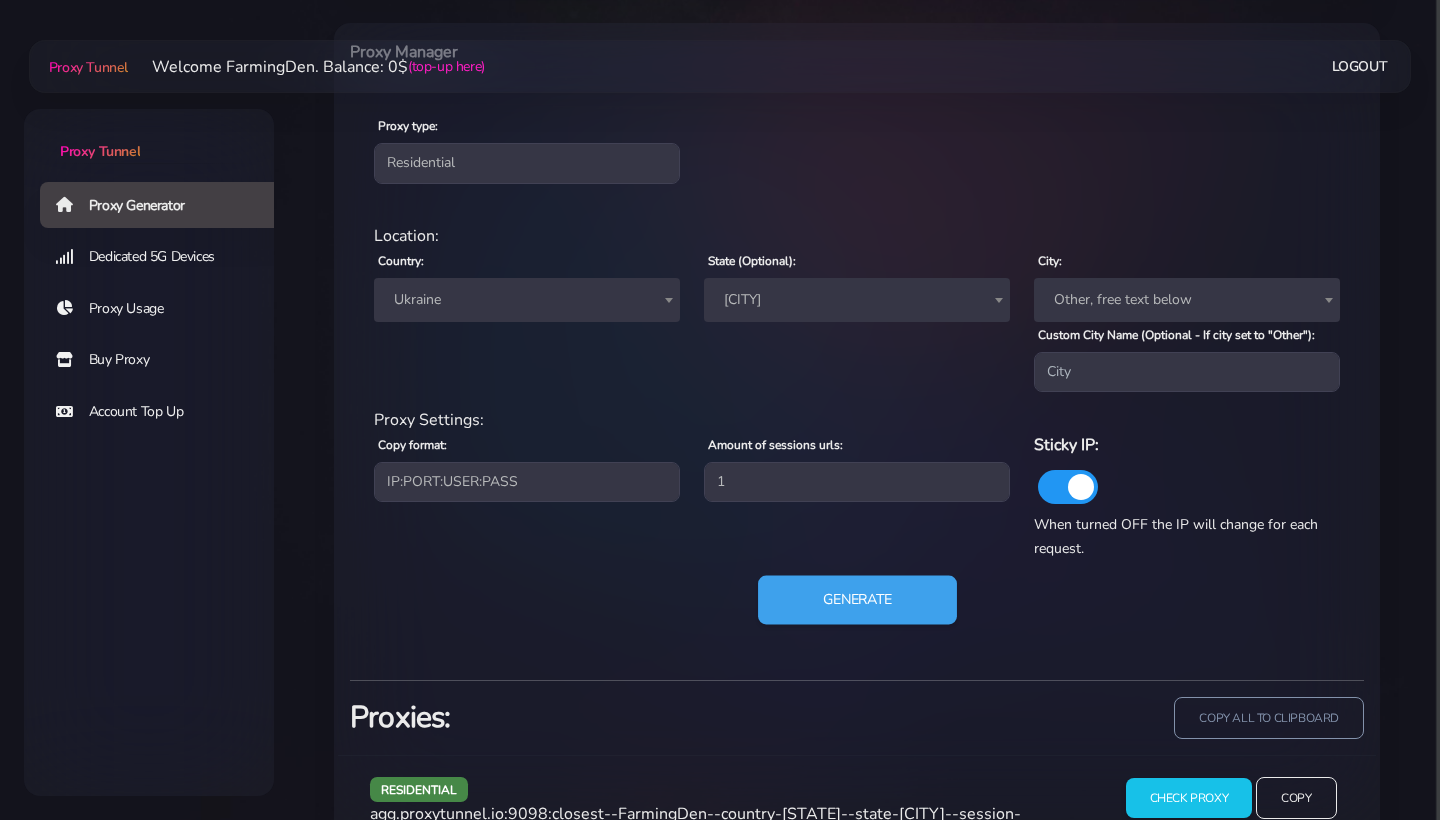 click on "Generate" at bounding box center [857, 600] 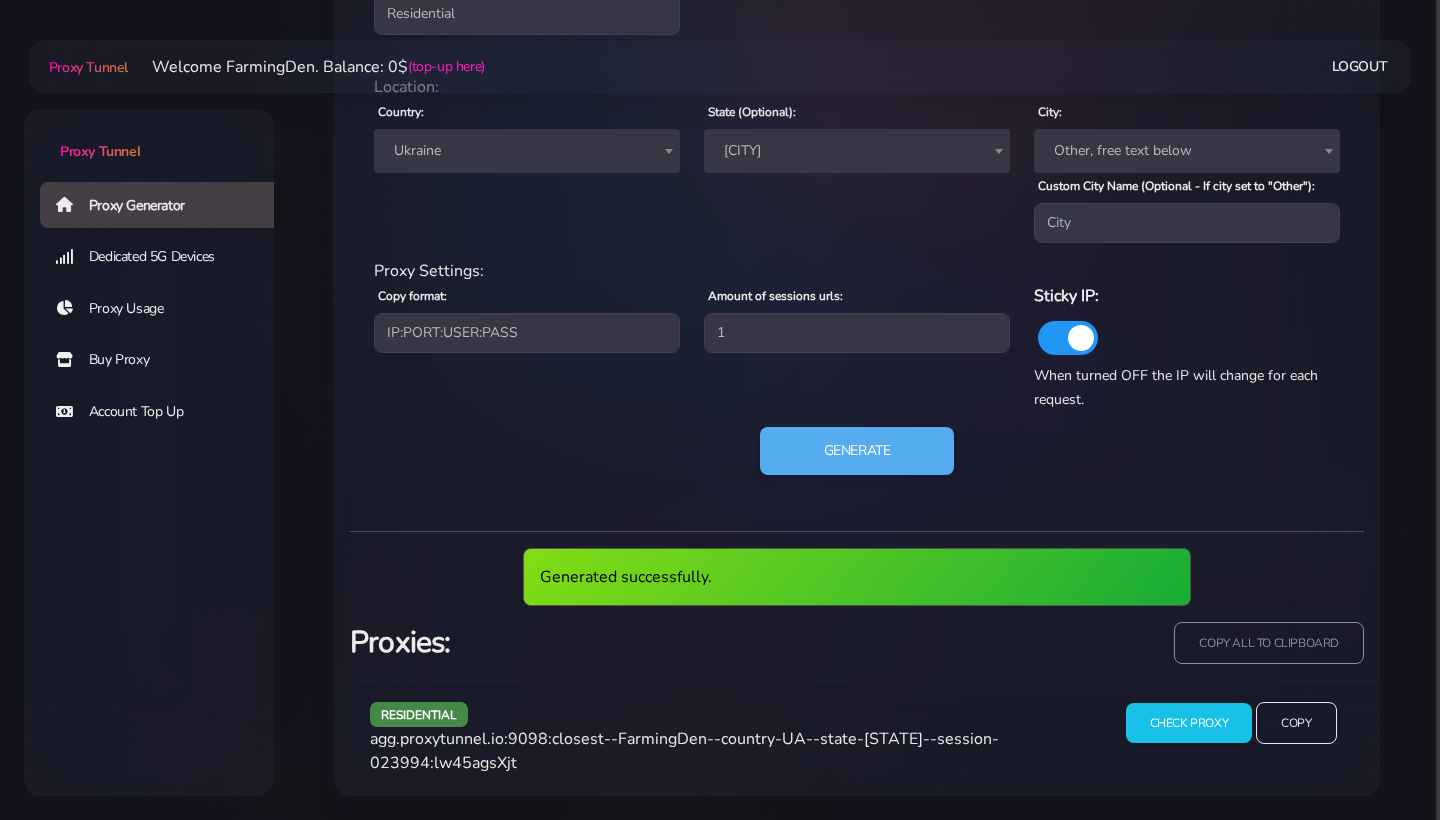 click on "Generated successfully." at bounding box center (857, 585) 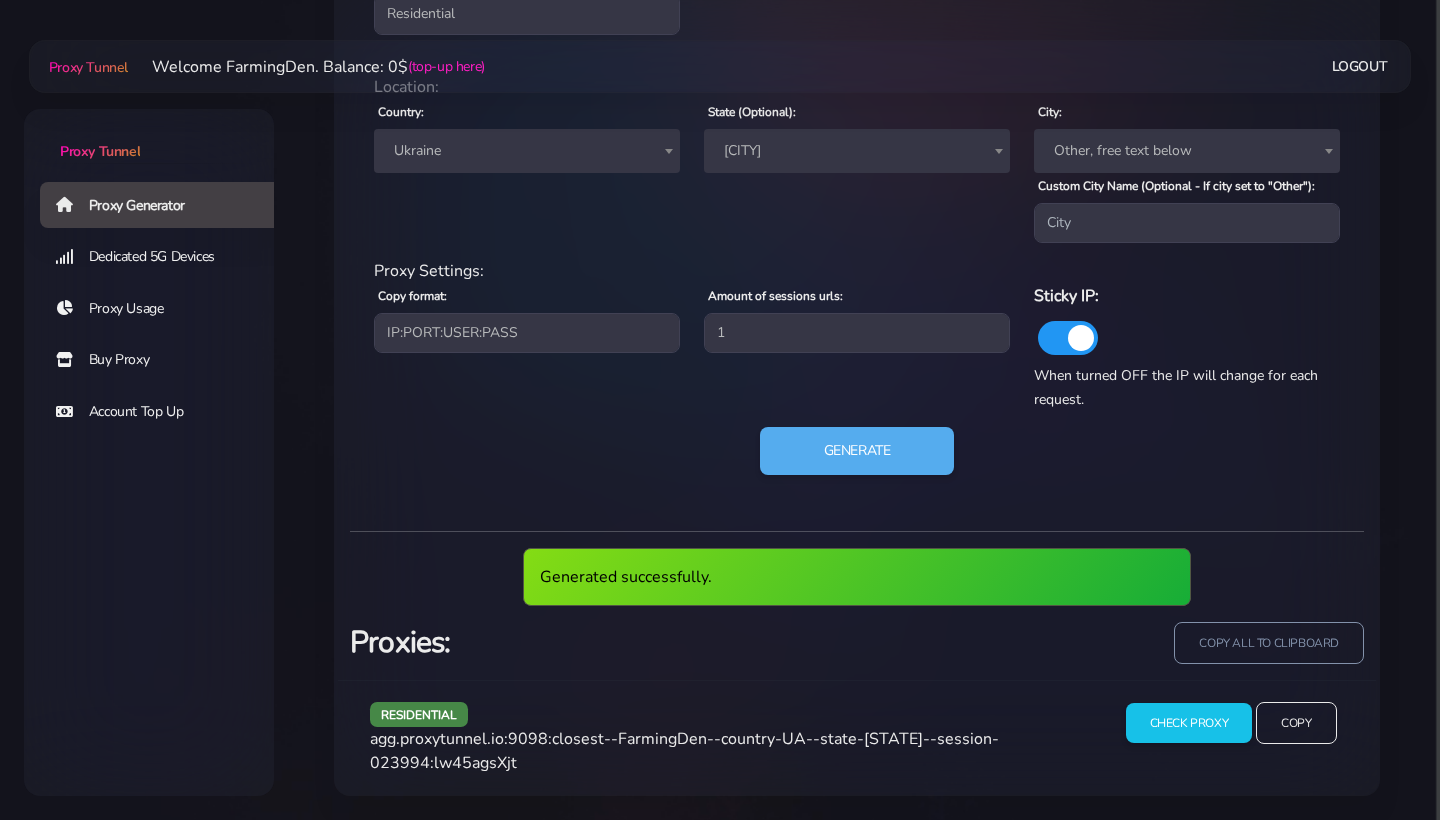 scroll, scrollTop: 955, scrollLeft: 0, axis: vertical 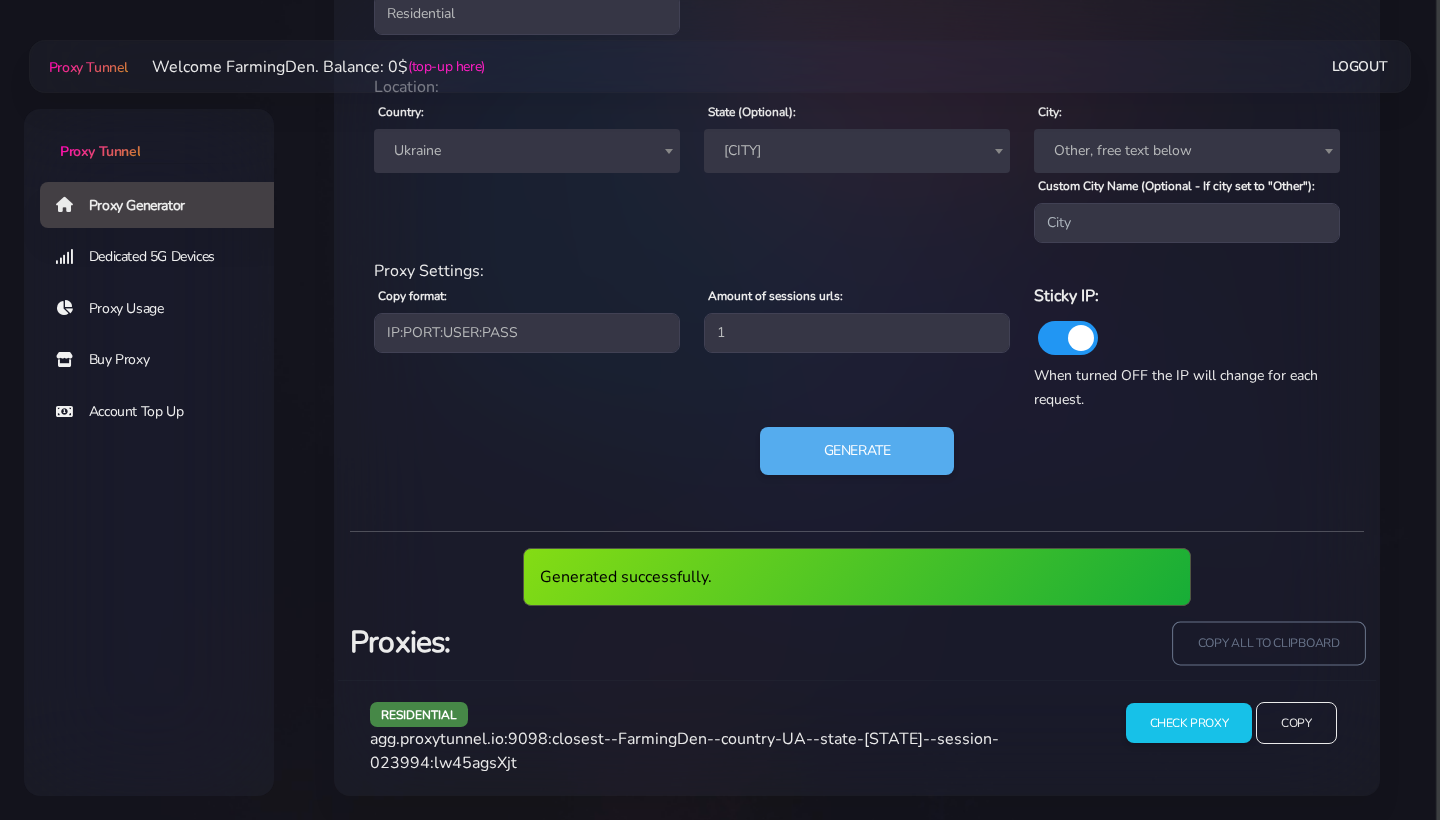 click on "copy all to clipboard" at bounding box center (1268, 643) 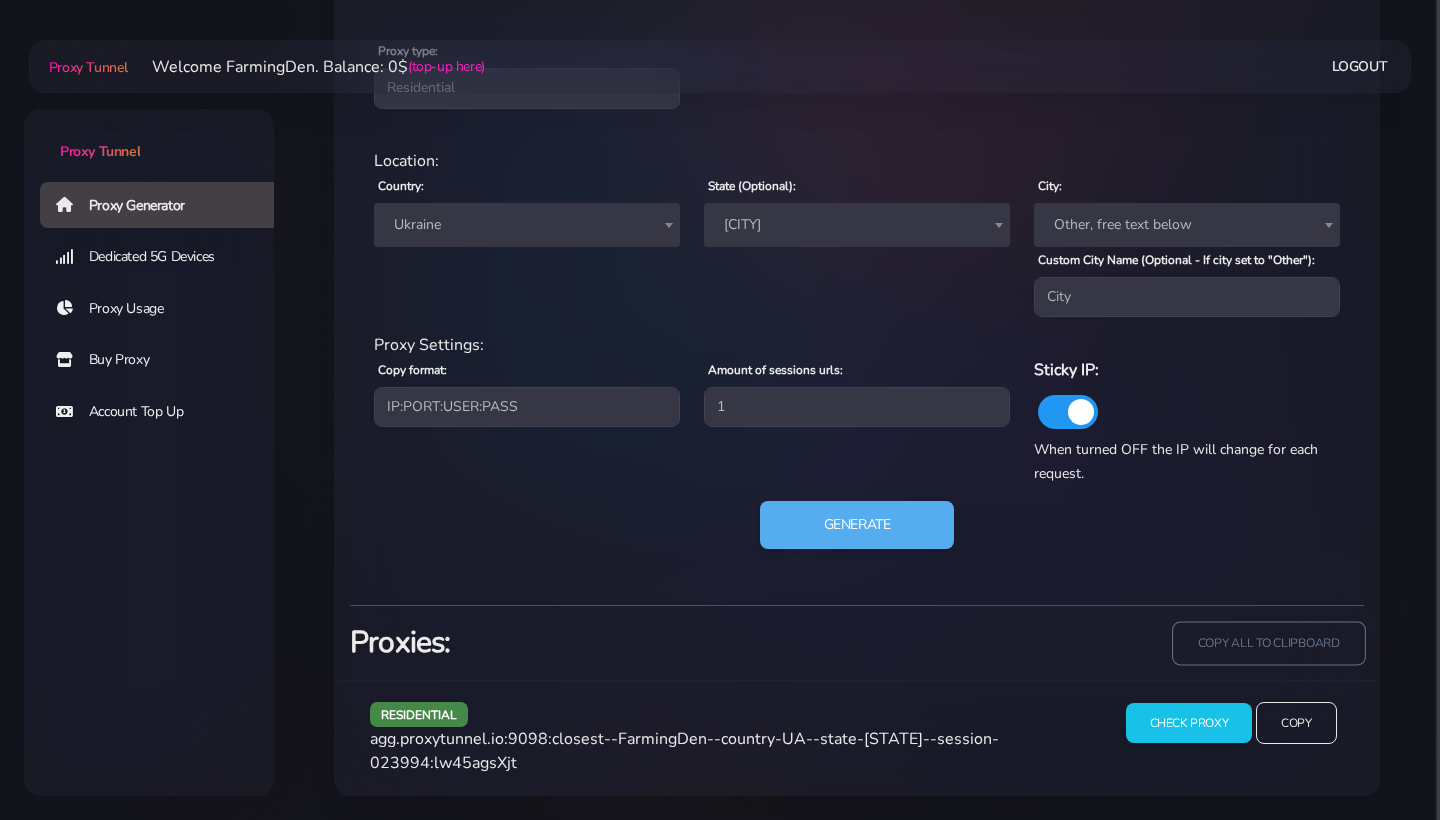 scroll, scrollTop: 881, scrollLeft: 0, axis: vertical 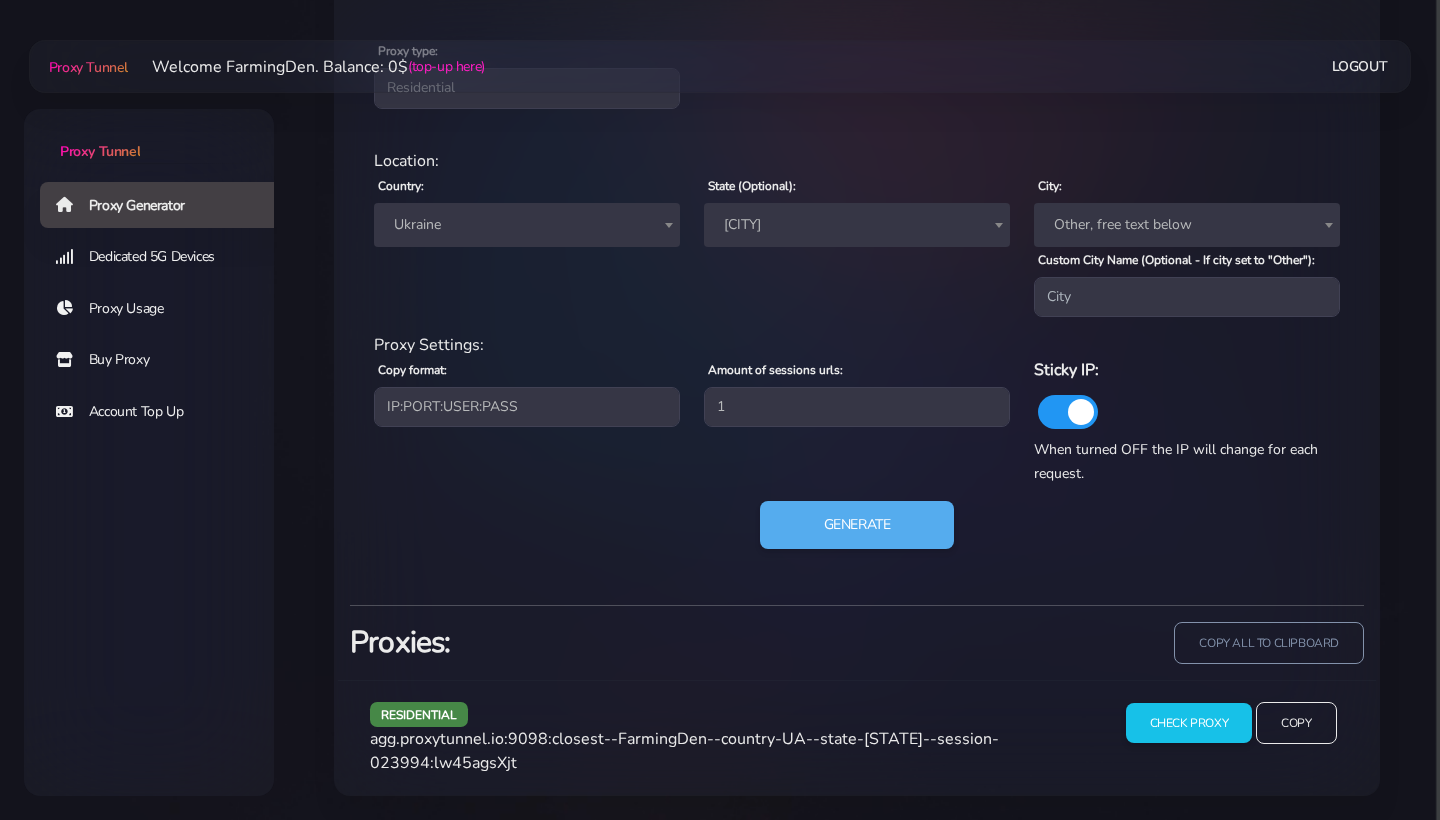 click on "Ukraine" at bounding box center [527, 225] 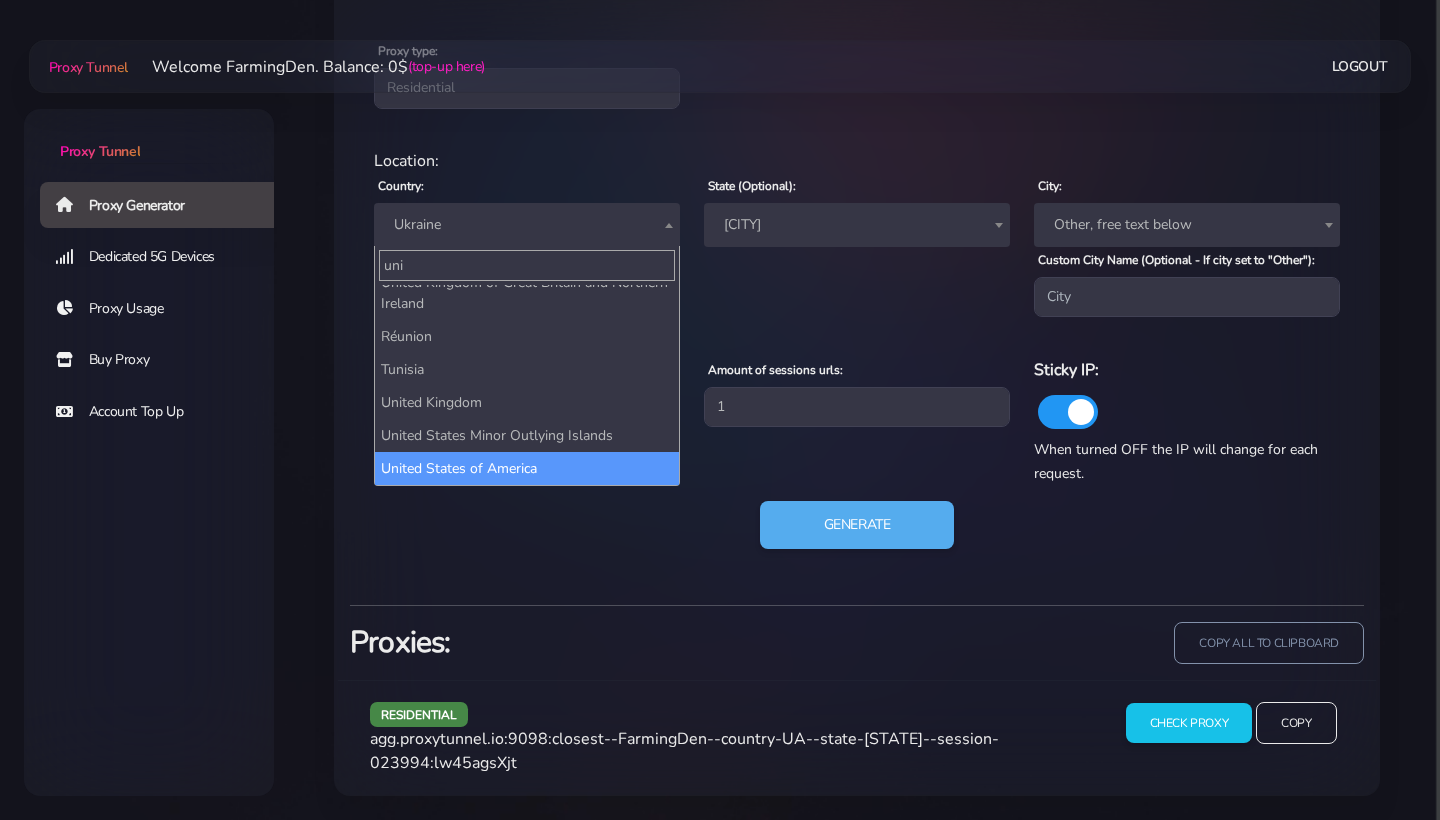 scroll, scrollTop: 52, scrollLeft: 0, axis: vertical 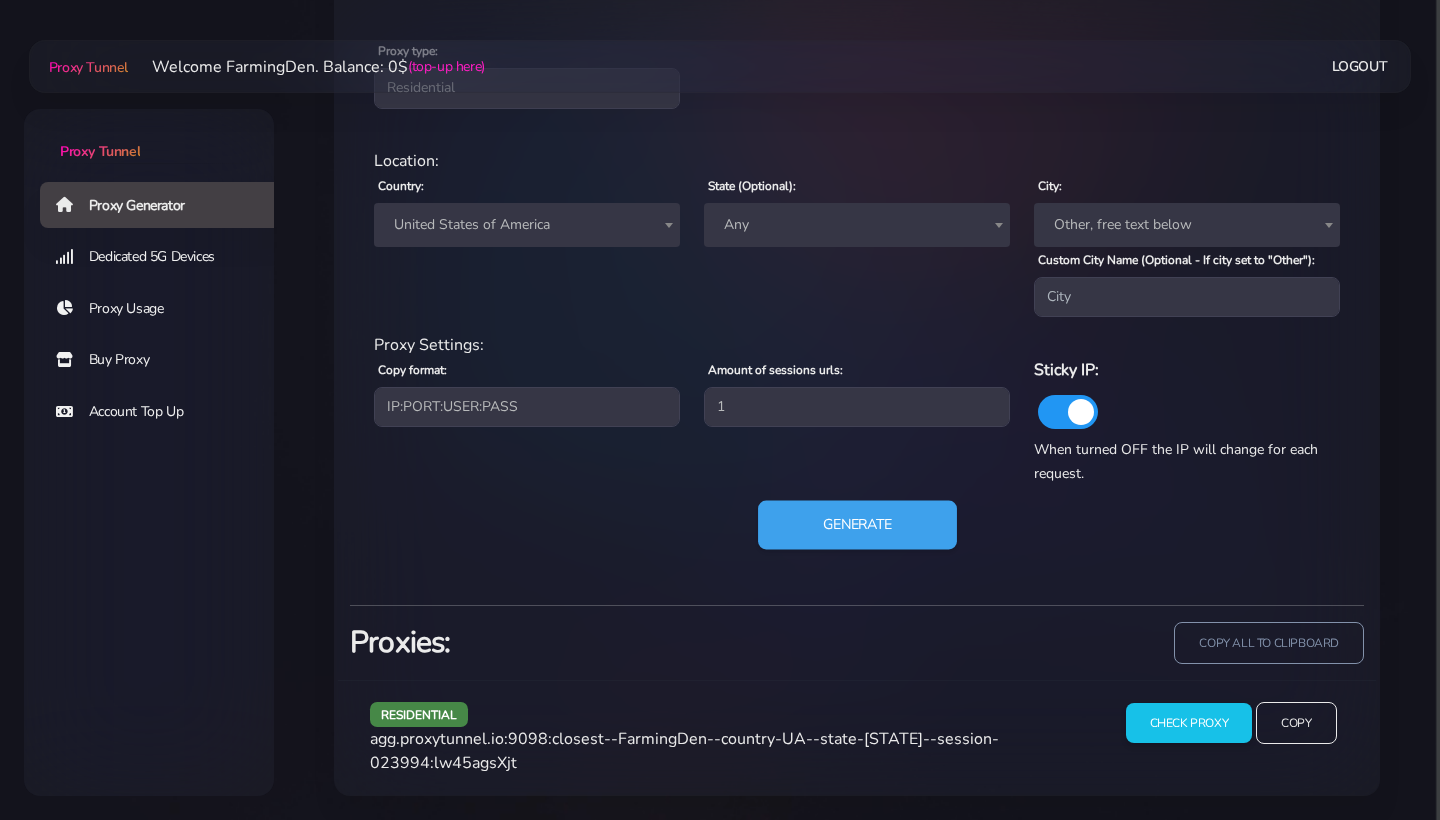 click on "Generate" at bounding box center [857, 525] 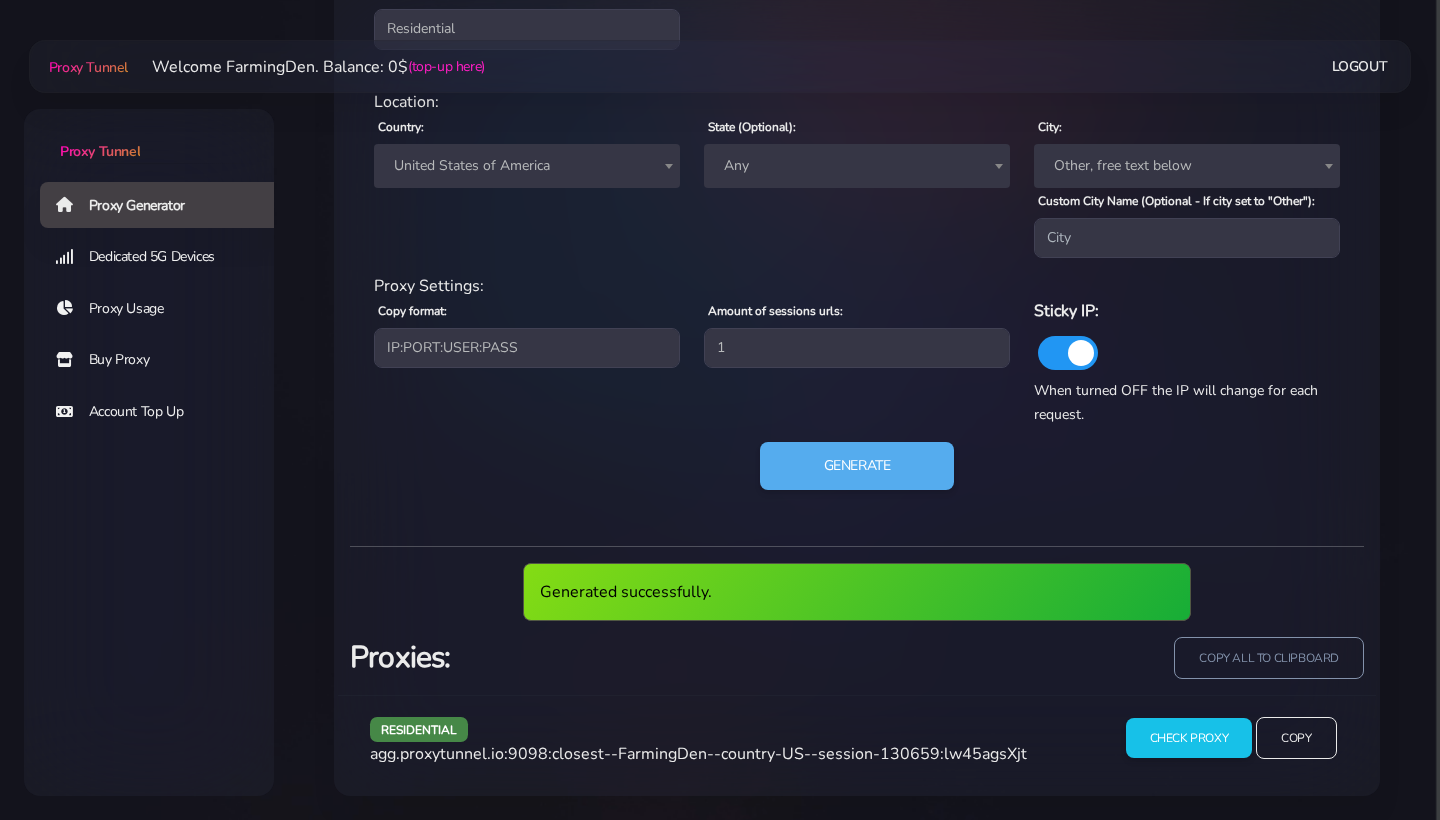 scroll, scrollTop: 940, scrollLeft: 0, axis: vertical 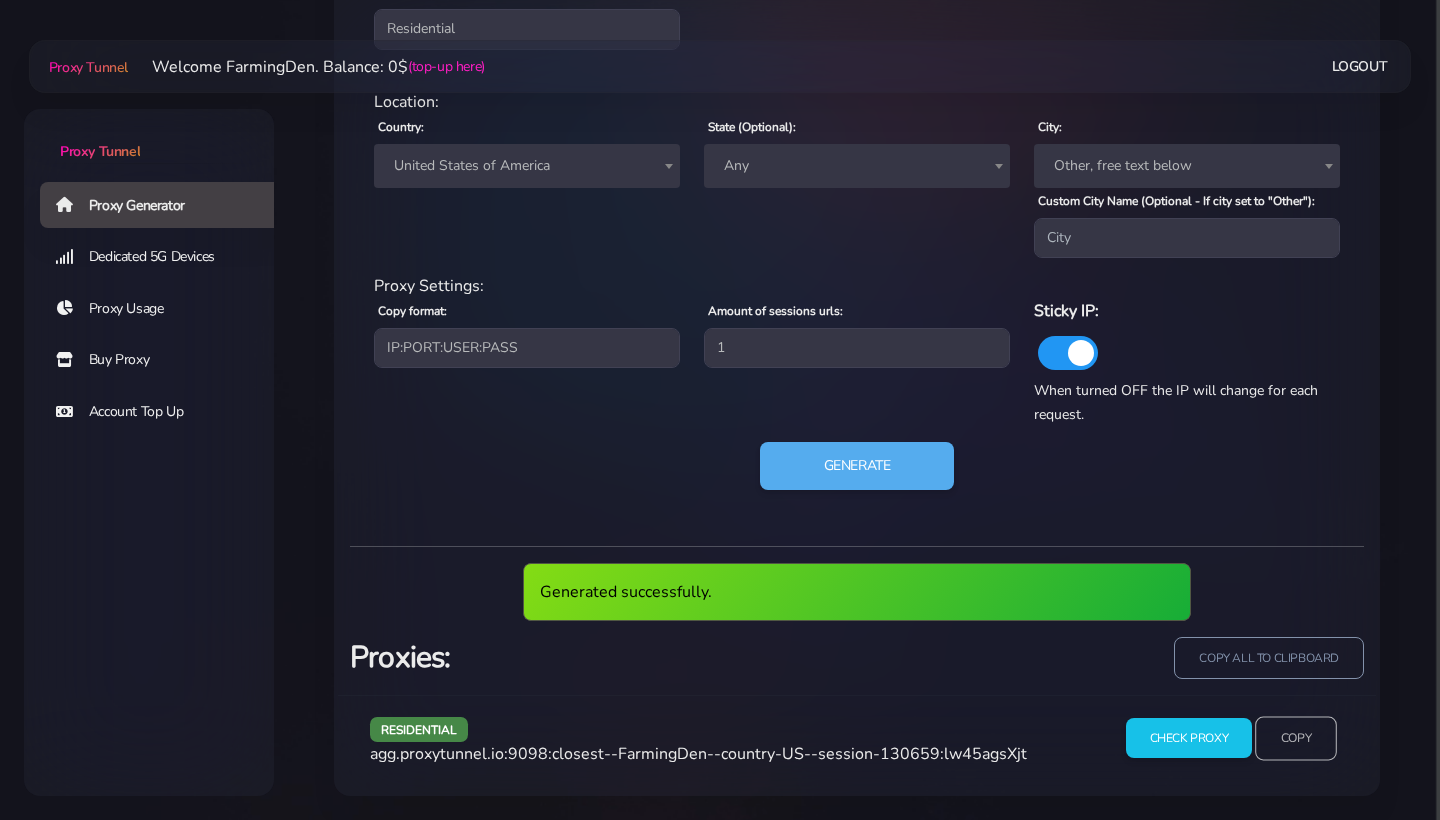 click on "Copy" at bounding box center (1296, 738) 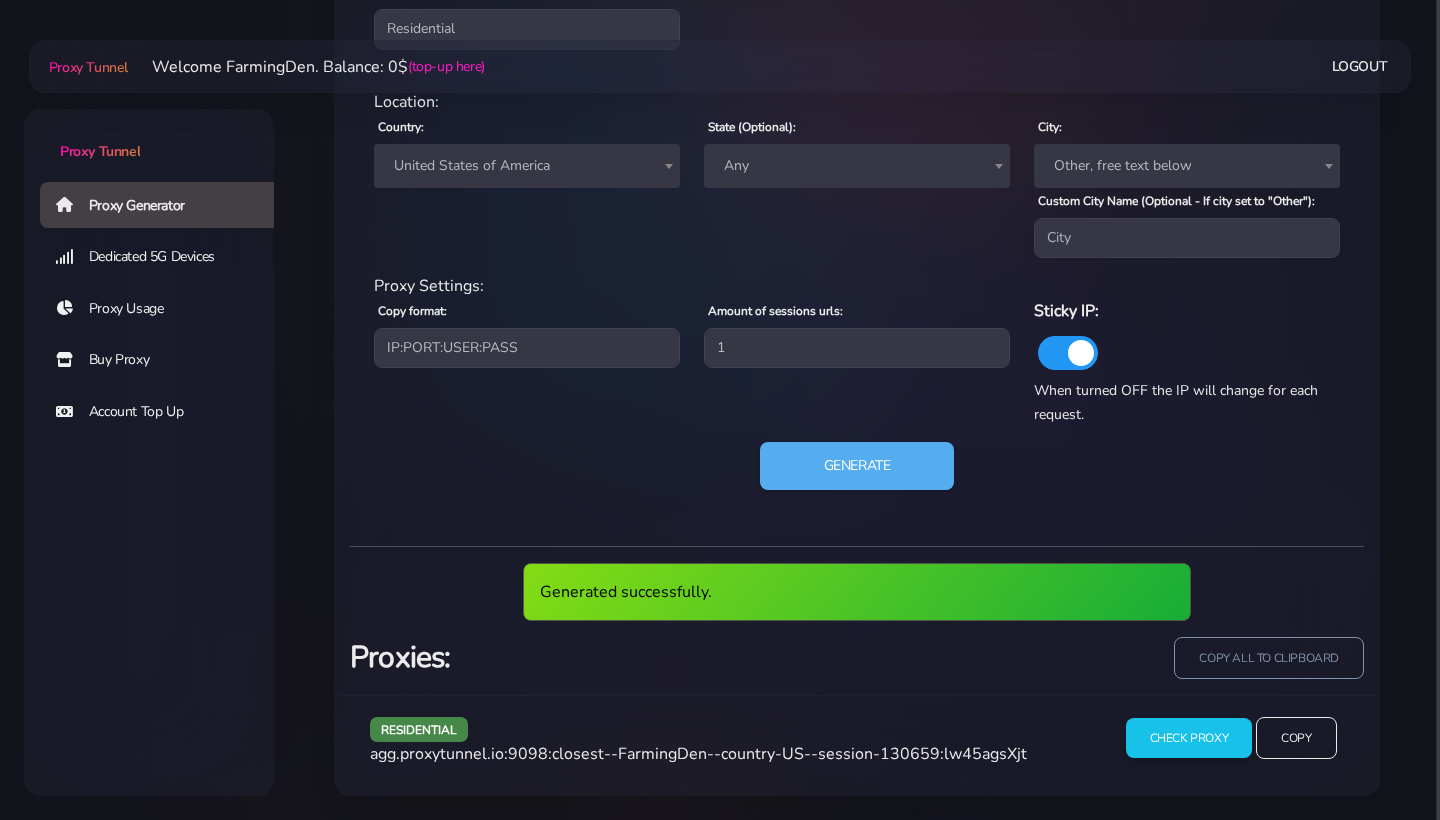 scroll, scrollTop: 866, scrollLeft: 0, axis: vertical 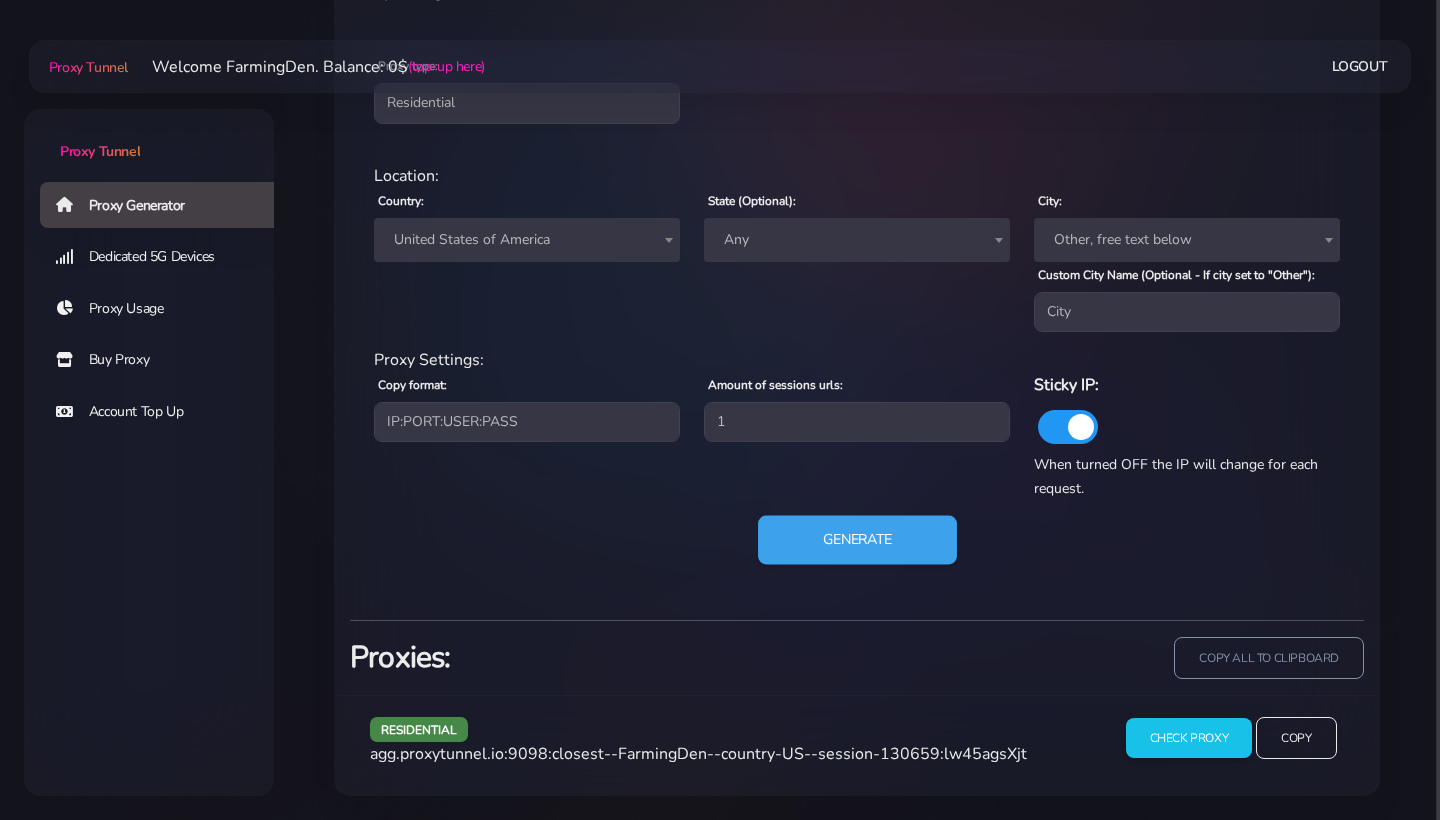 click on "Generate" at bounding box center (857, 540) 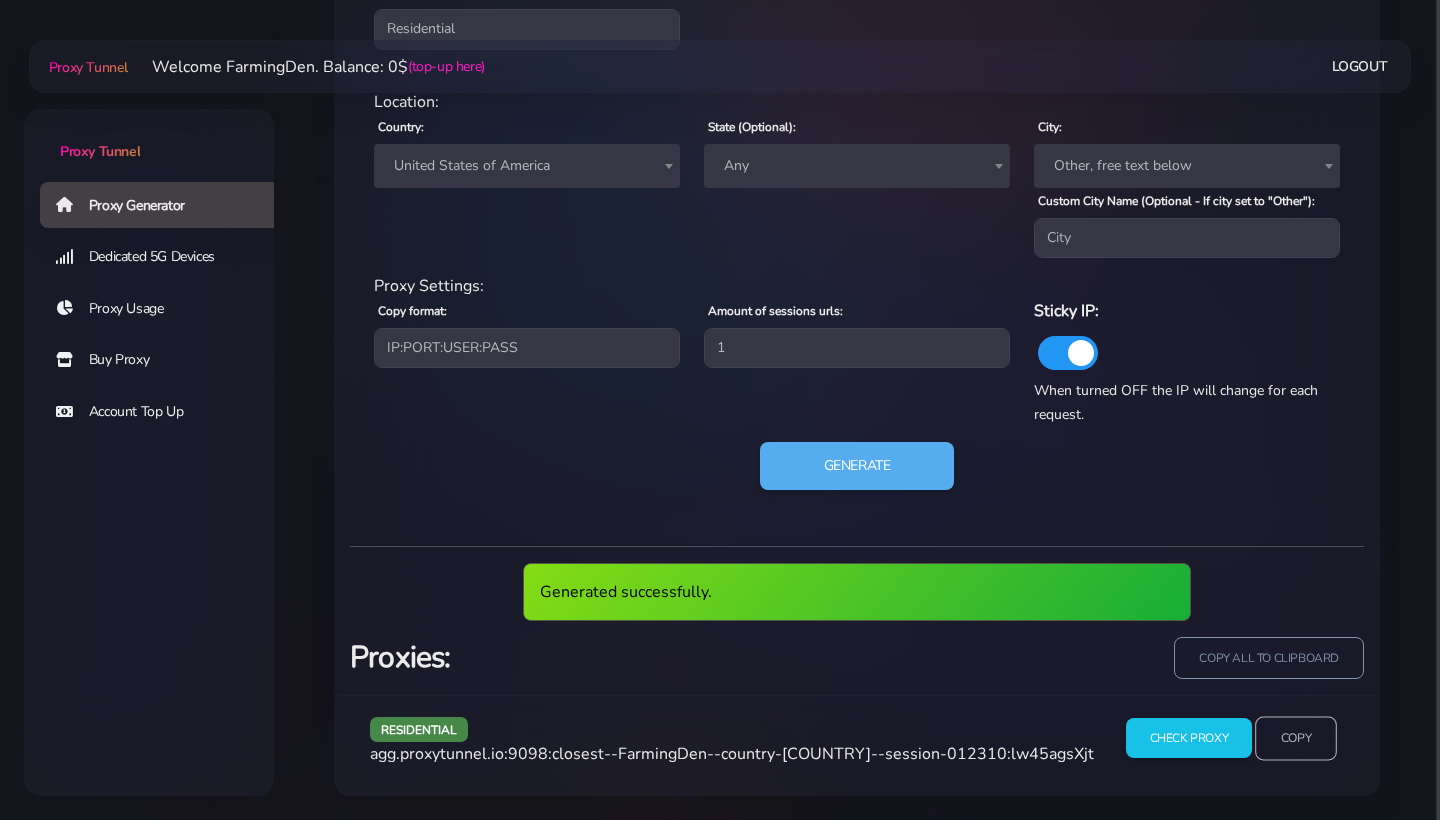 scroll, scrollTop: 940, scrollLeft: 0, axis: vertical 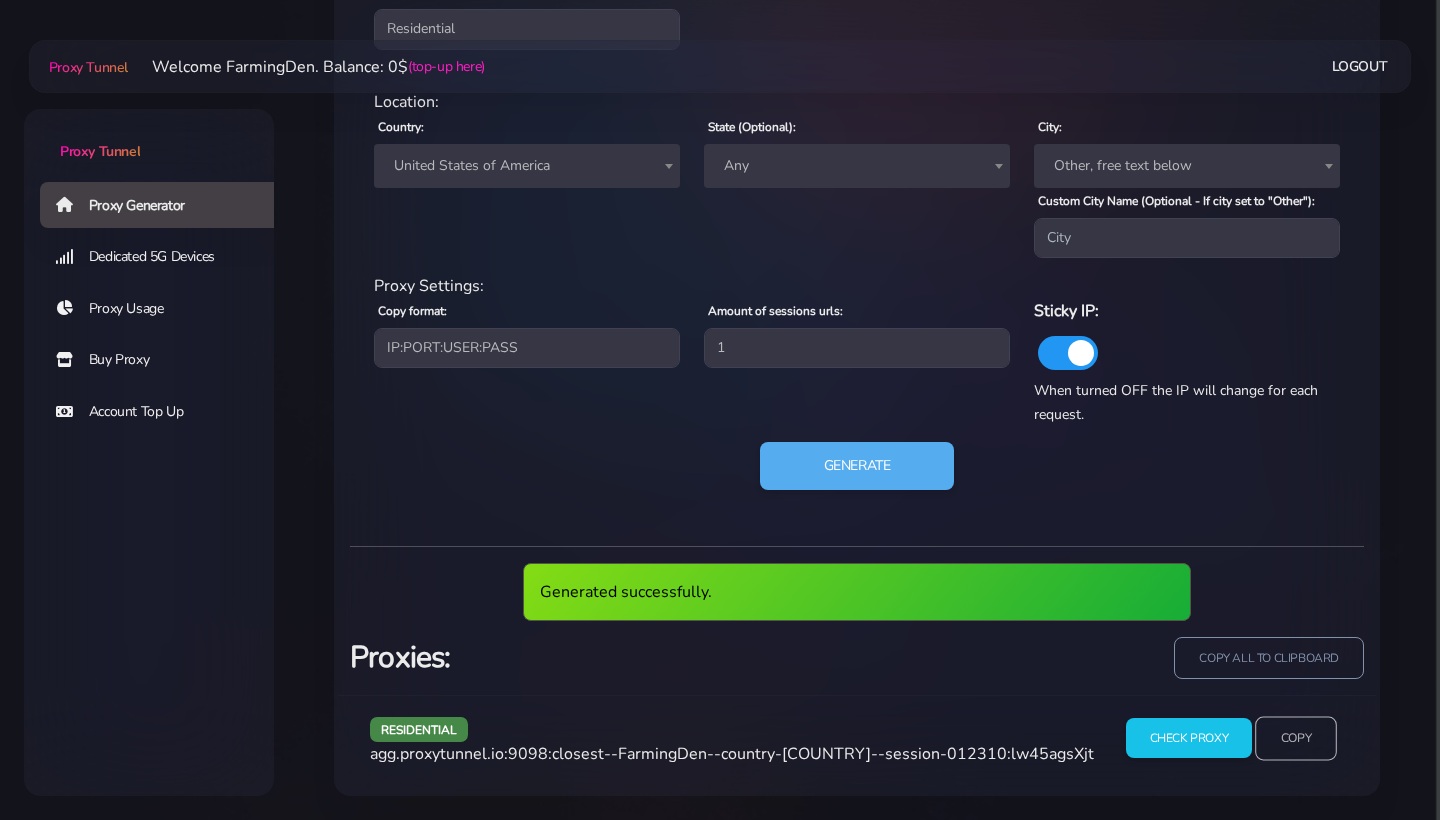 click on "Copy" at bounding box center [1296, 738] 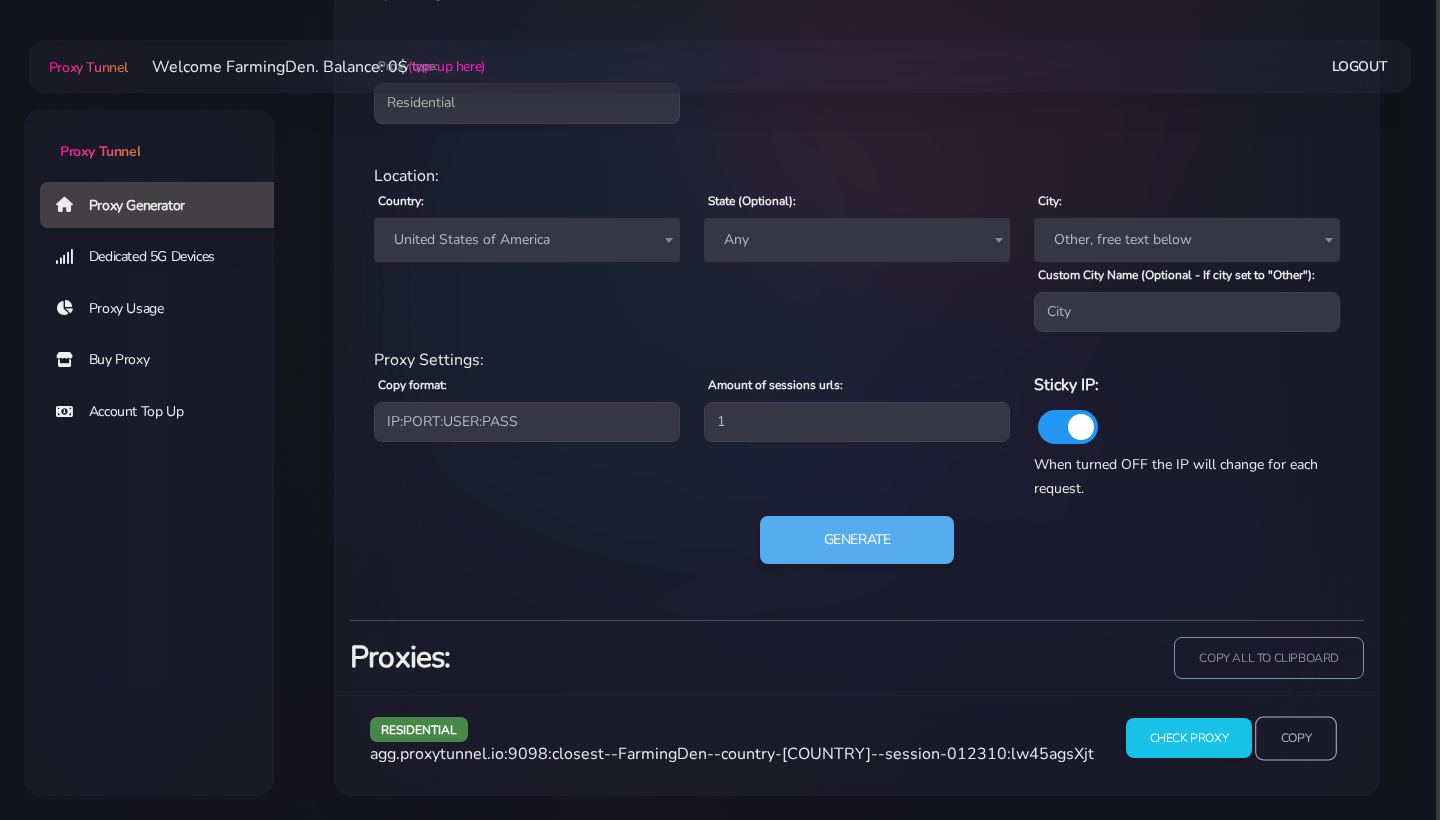 scroll, scrollTop: 866, scrollLeft: 0, axis: vertical 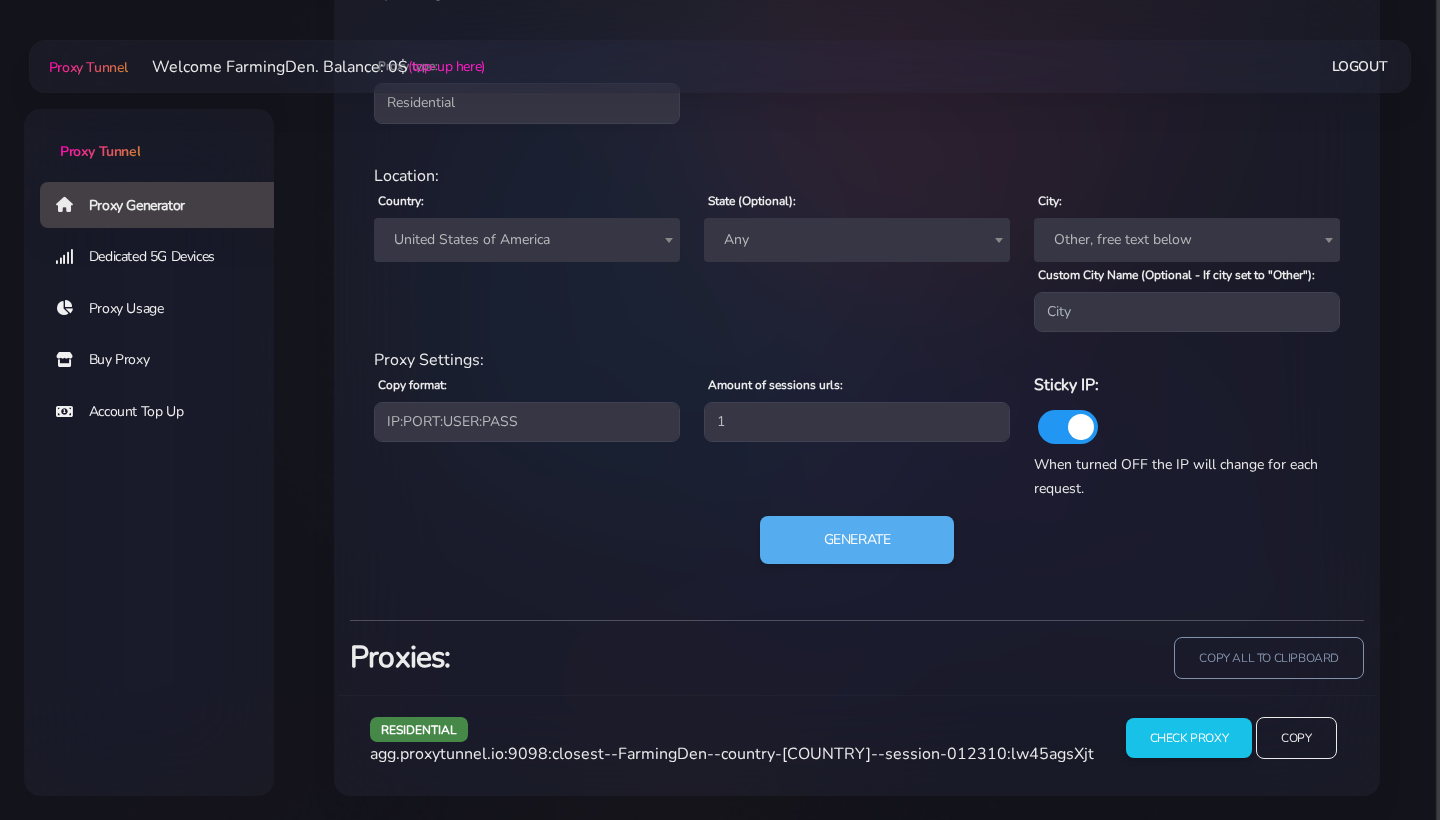 click on "Any" at bounding box center (857, 240) 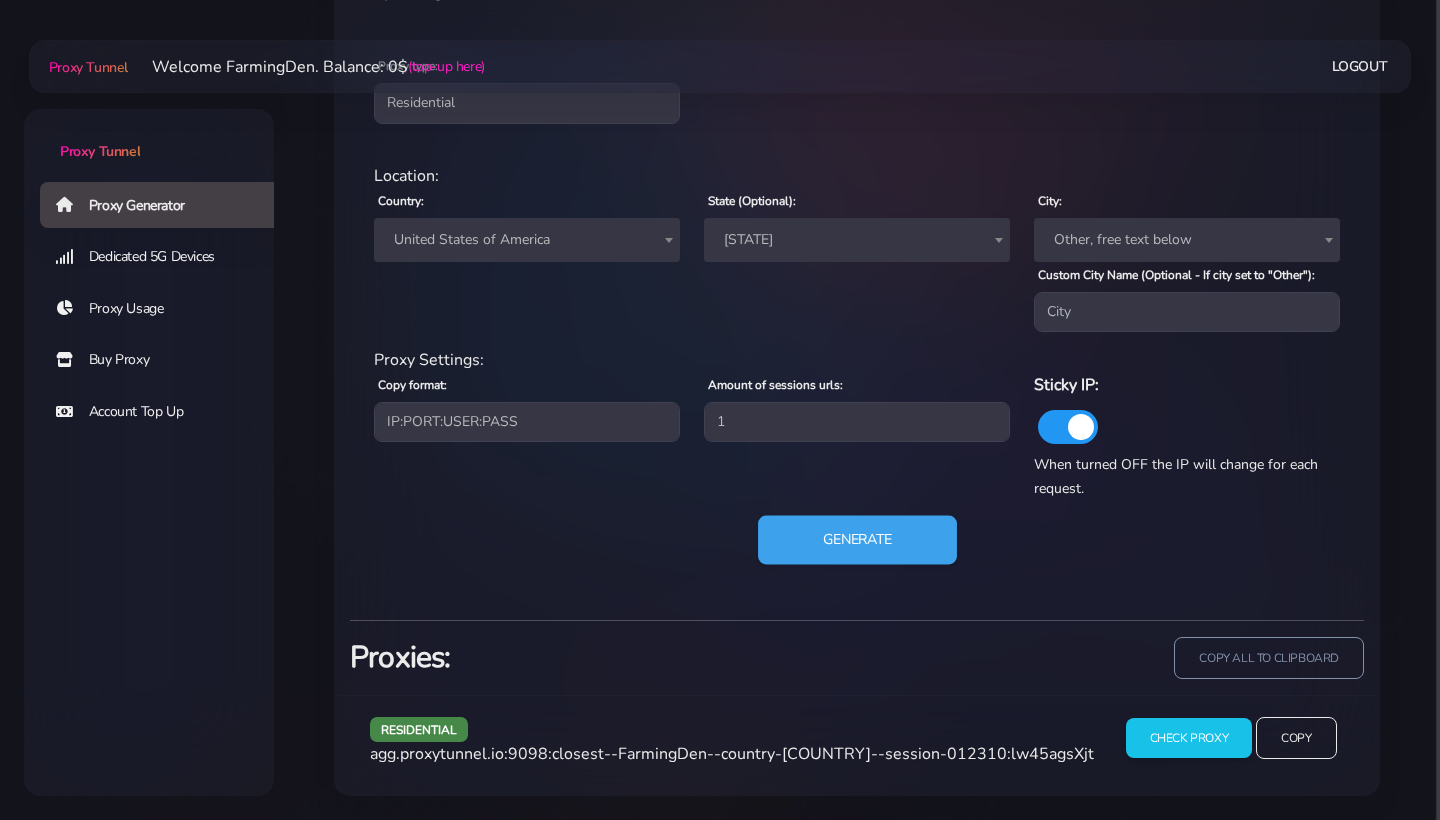 click on "Generate" at bounding box center (857, 540) 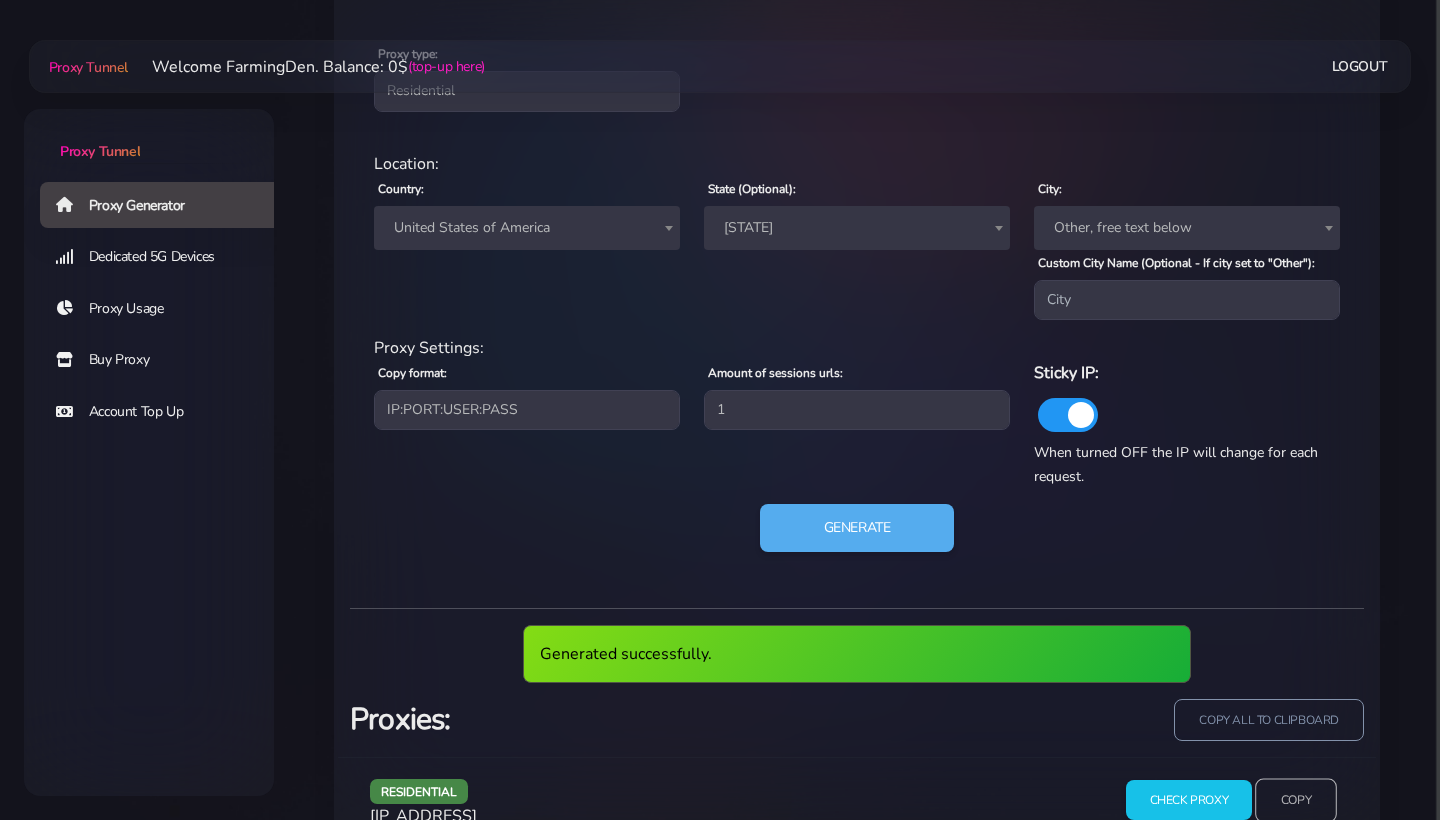 click on "Copy" at bounding box center [1296, 800] 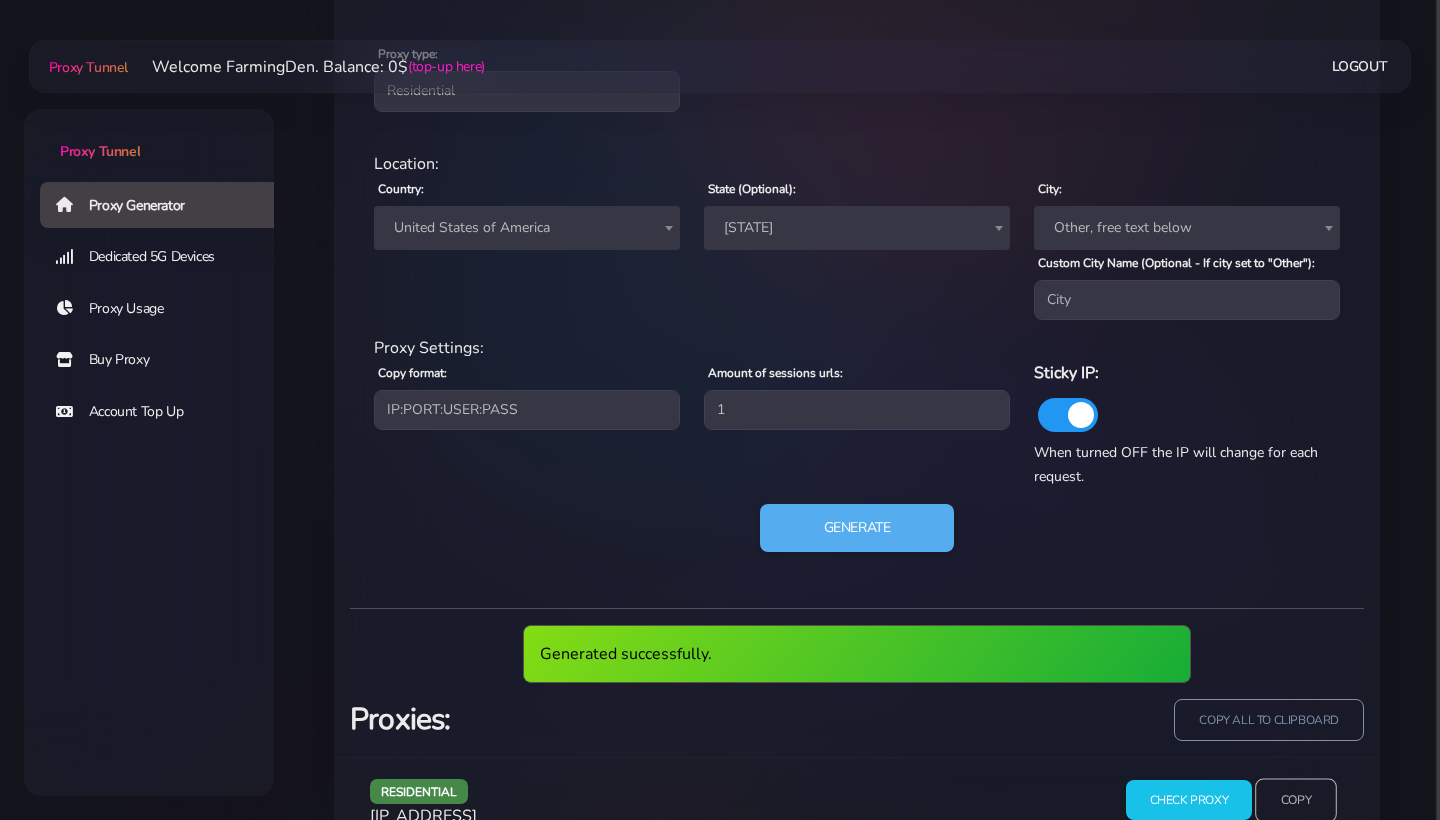click on "Copy" at bounding box center (1296, 800) 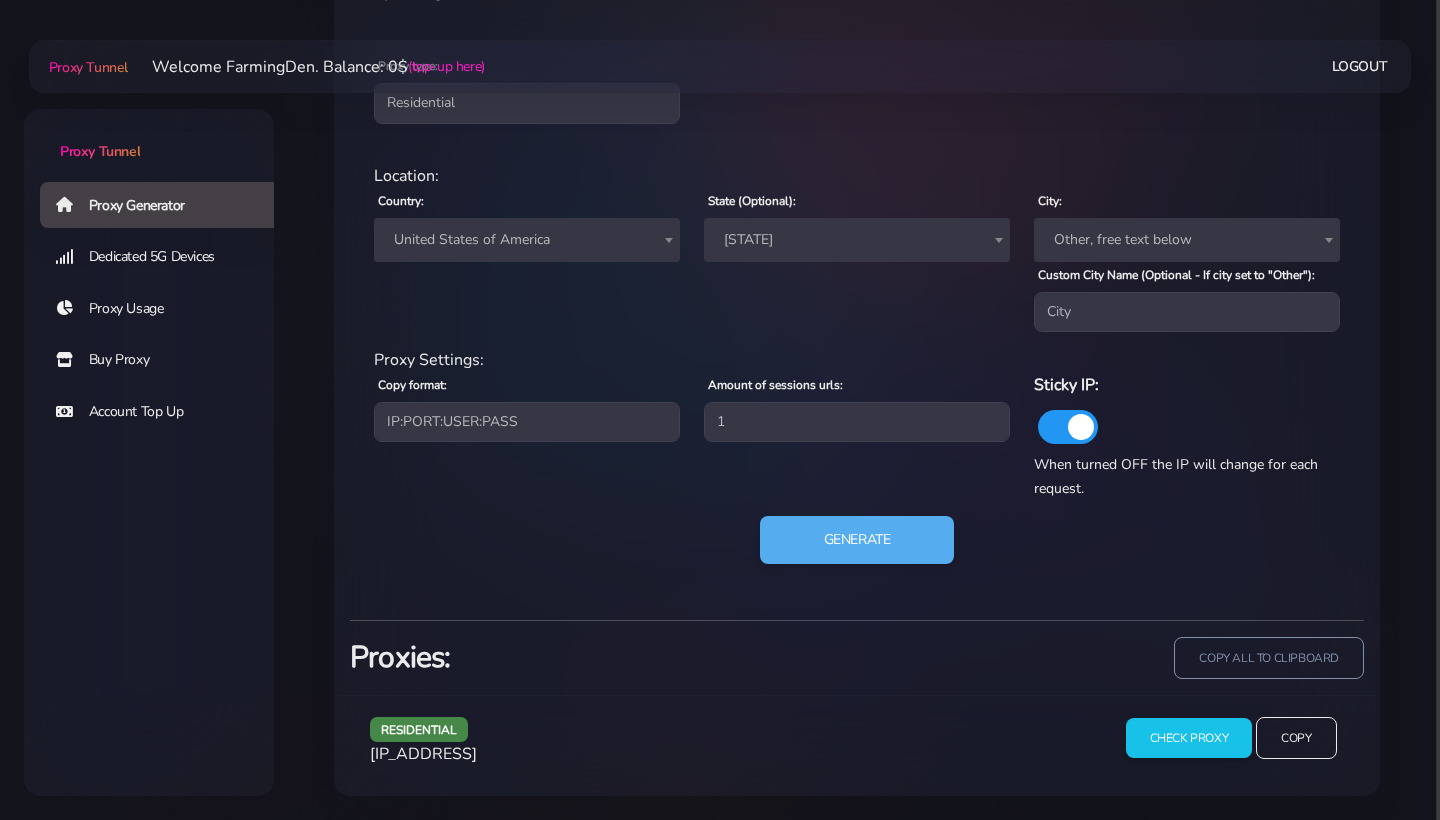 scroll, scrollTop: 866, scrollLeft: 0, axis: vertical 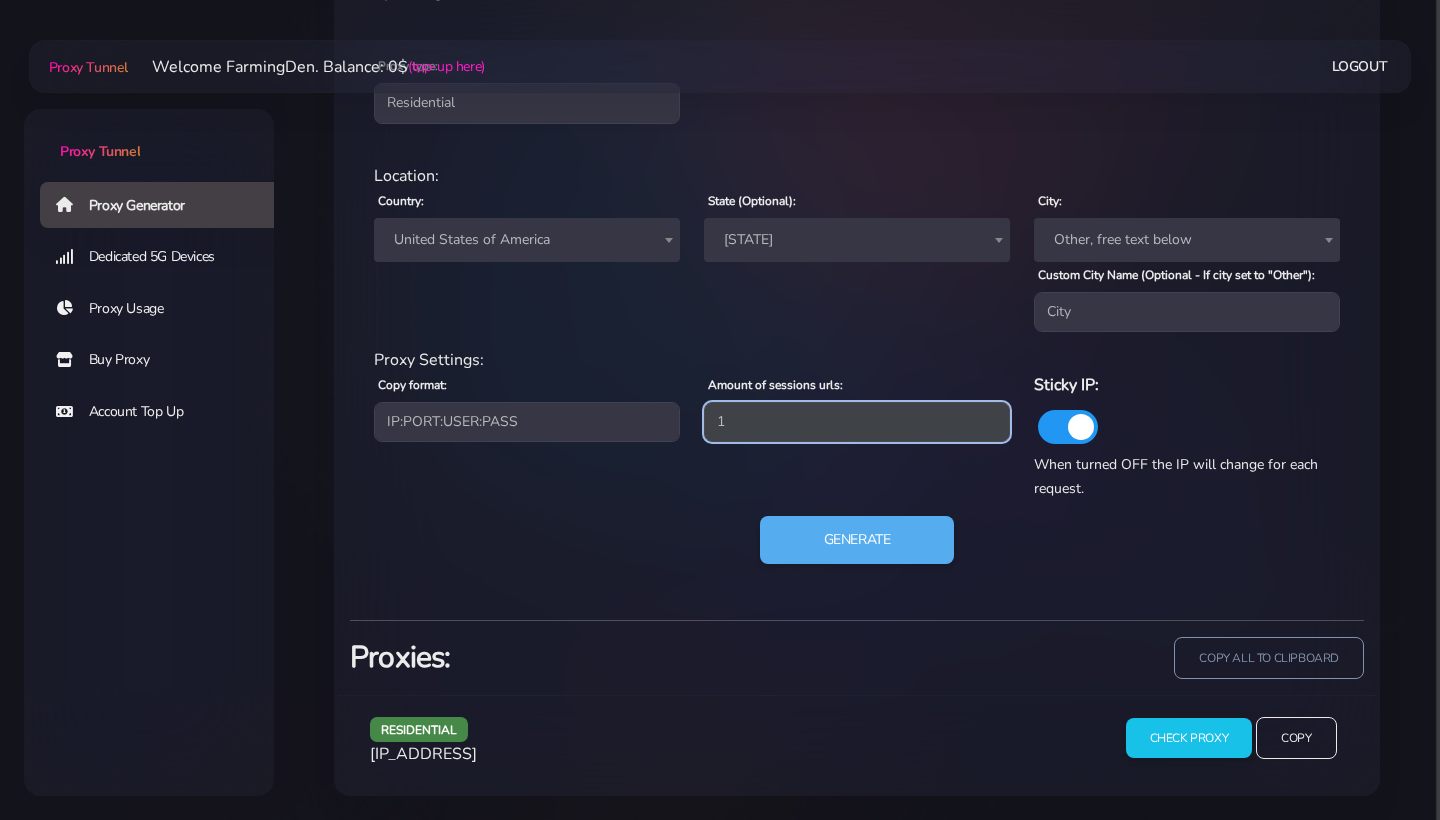 click on "1" at bounding box center [857, 422] 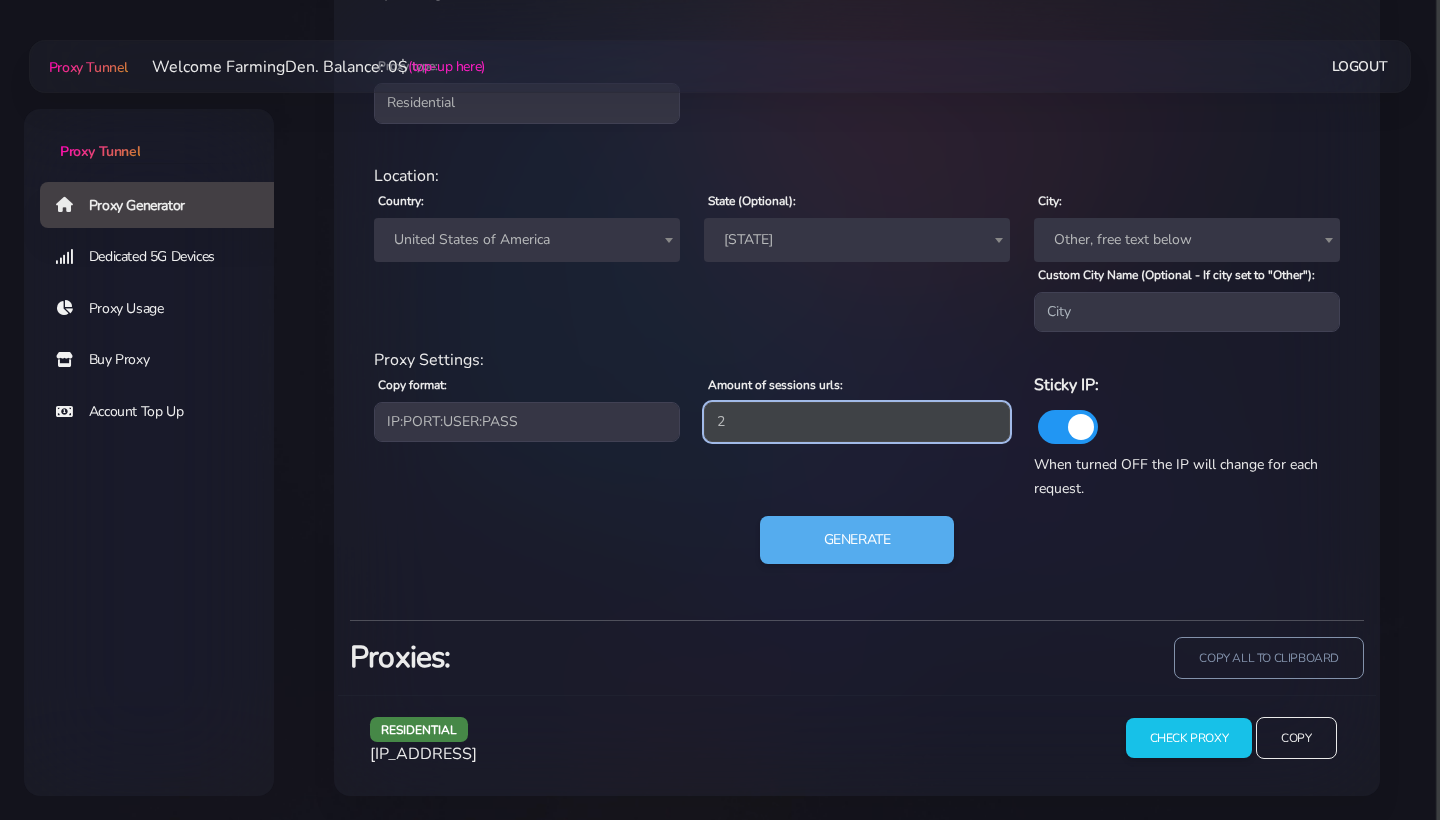 type on "2" 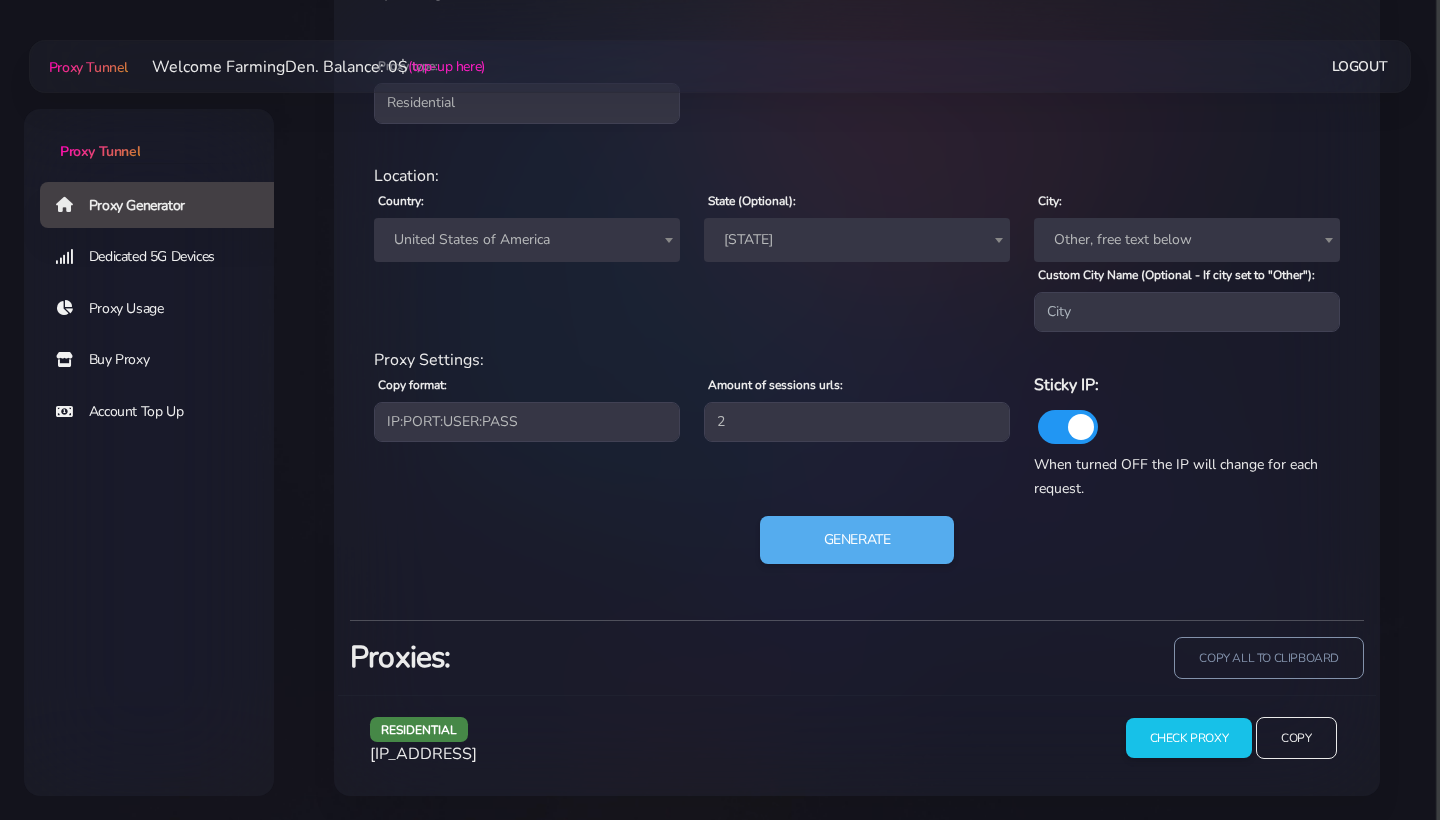 click on "Proxy Settings:
Copy format:
IP:PORT:USER:PASS
USER:PASS@IP:PORT
PORT:IP:USER:PASS
PASS:USER:PORT:IP
Amount of sessions urls:
2
Sticky IP:
When turned OFF the IP will change for each request." at bounding box center (857, 424) 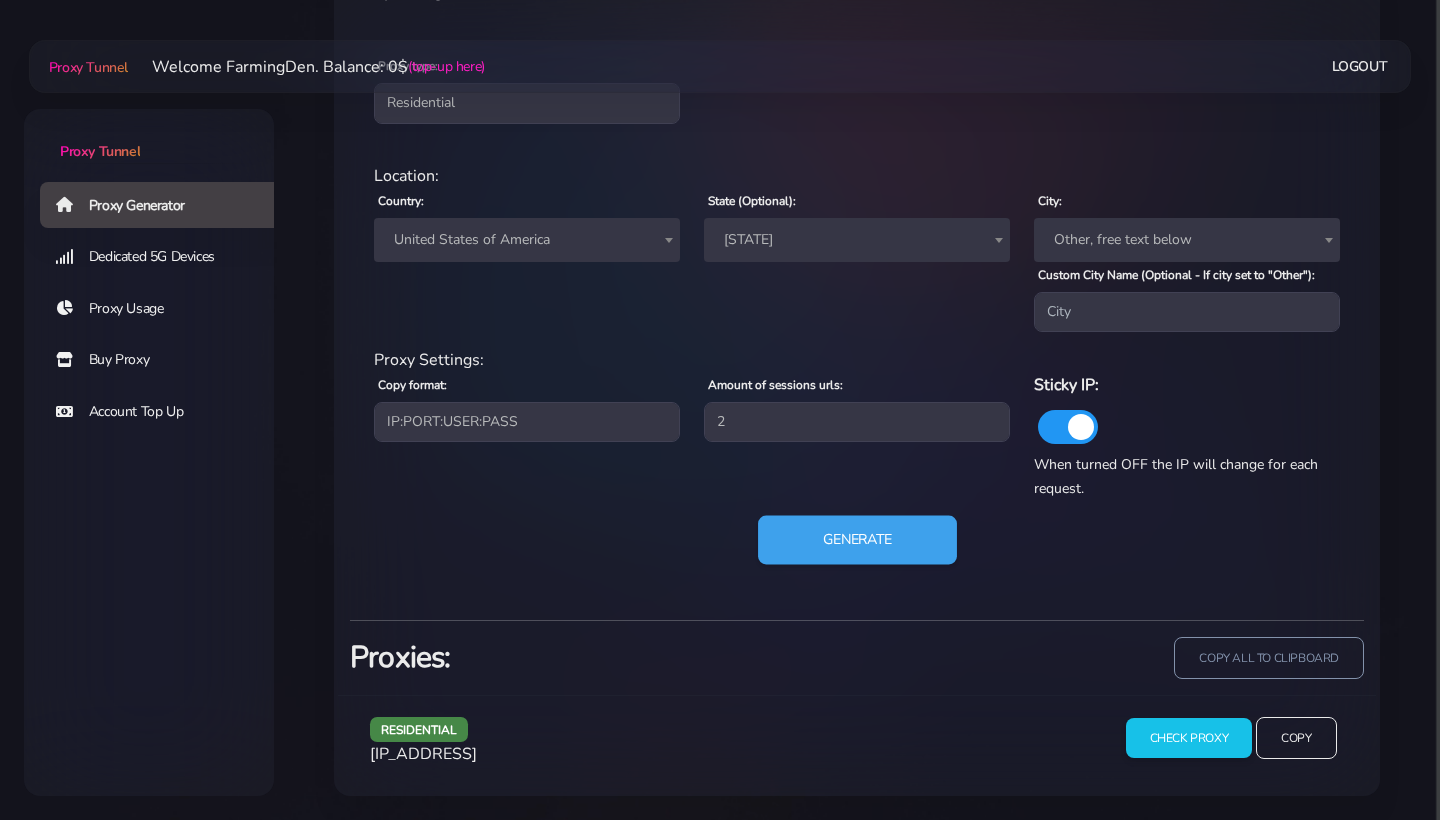 click on "Generate" at bounding box center (857, 540) 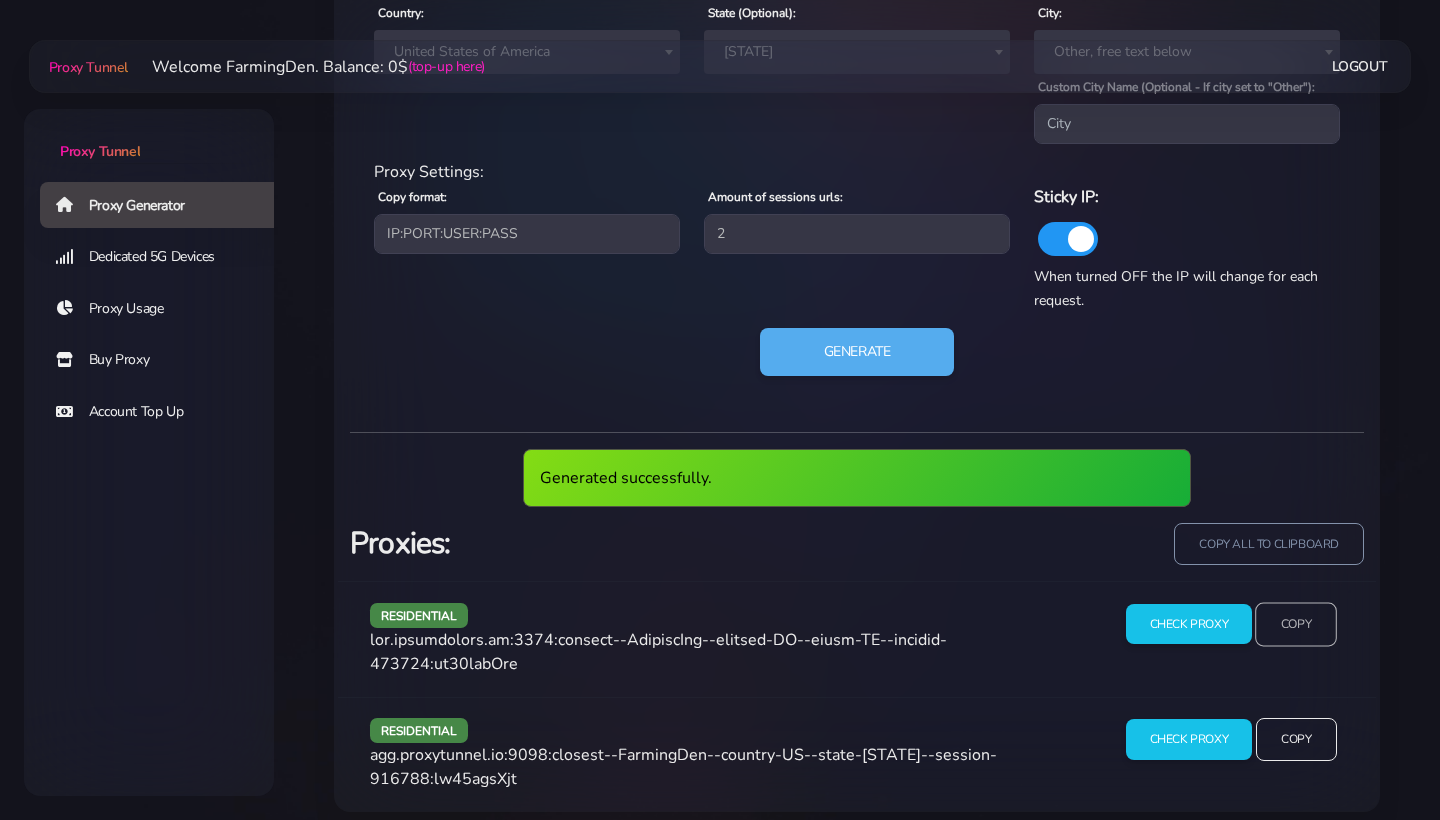 scroll, scrollTop: 1040, scrollLeft: 0, axis: vertical 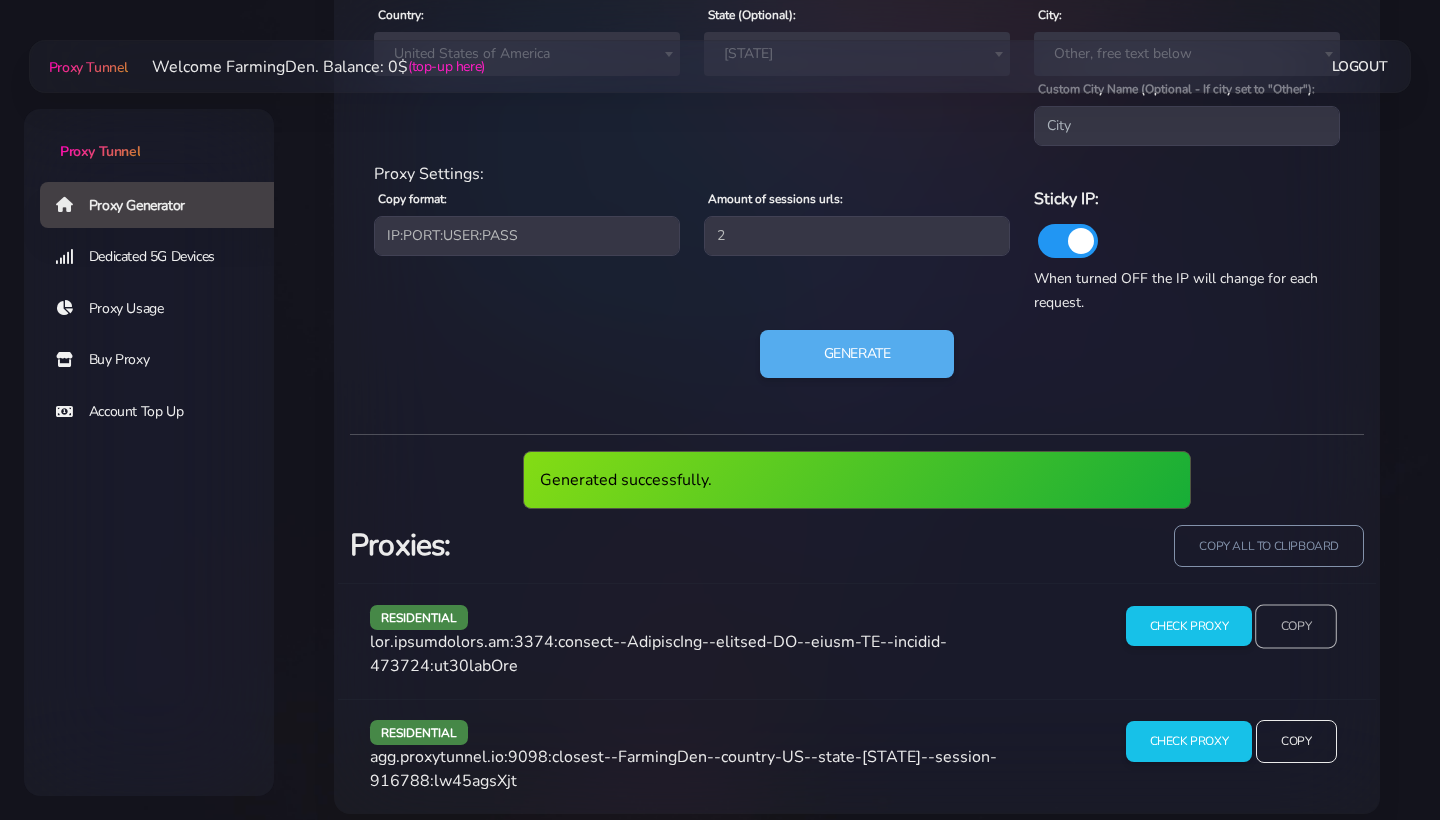 click on "Copy" at bounding box center [1296, 626] 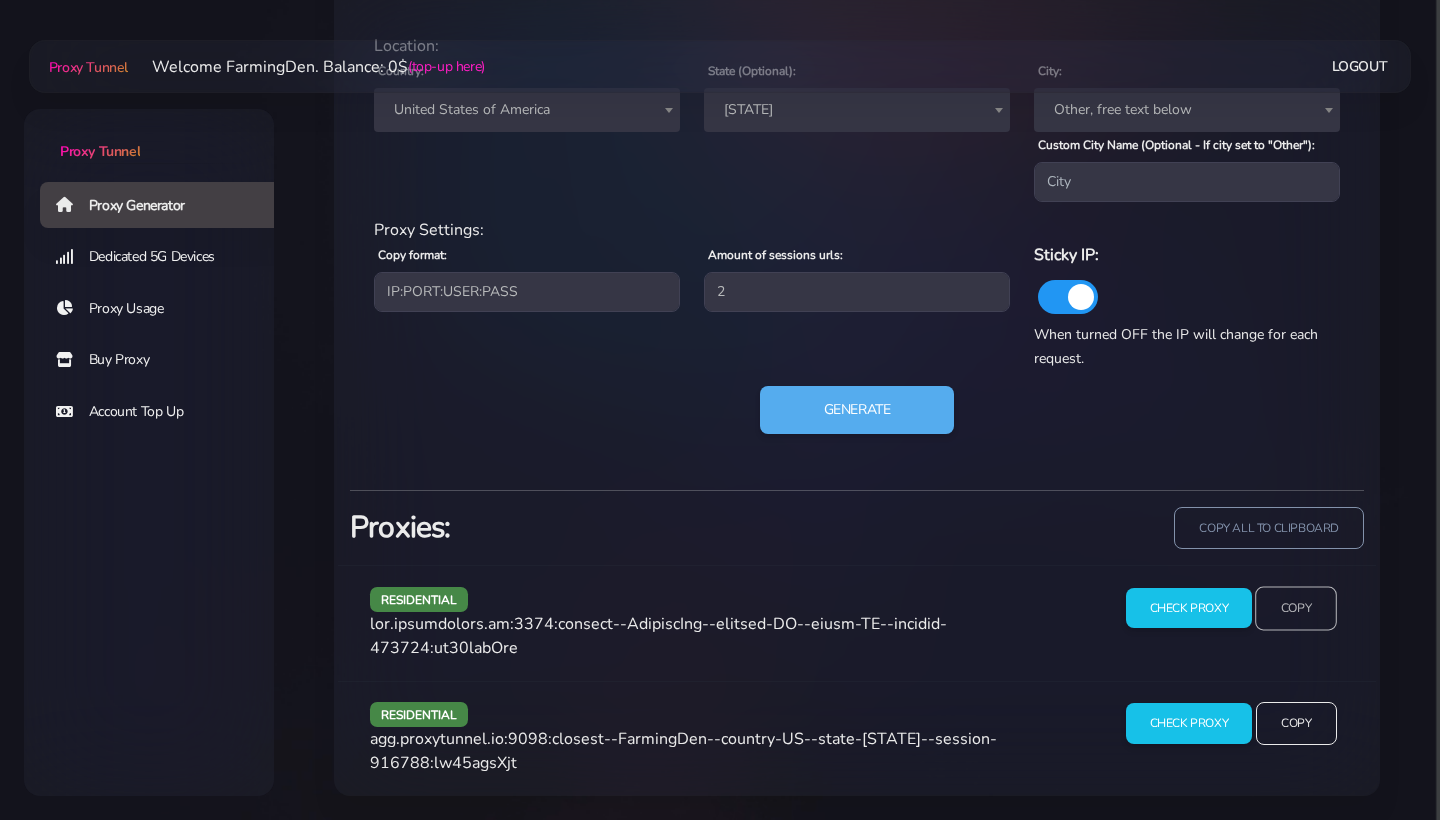 scroll, scrollTop: 966, scrollLeft: 0, axis: vertical 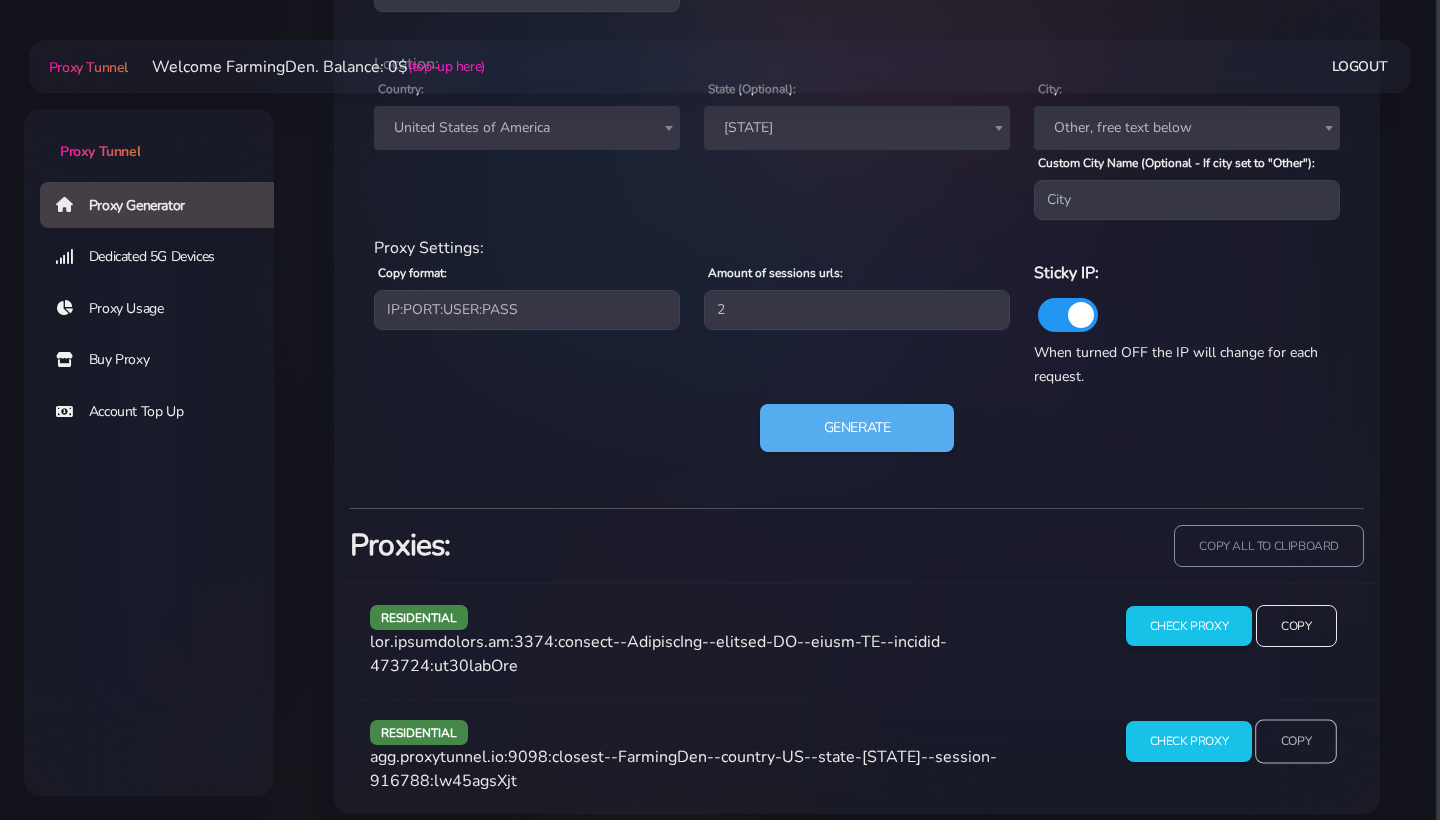click on "Copy" at bounding box center (1296, 626) 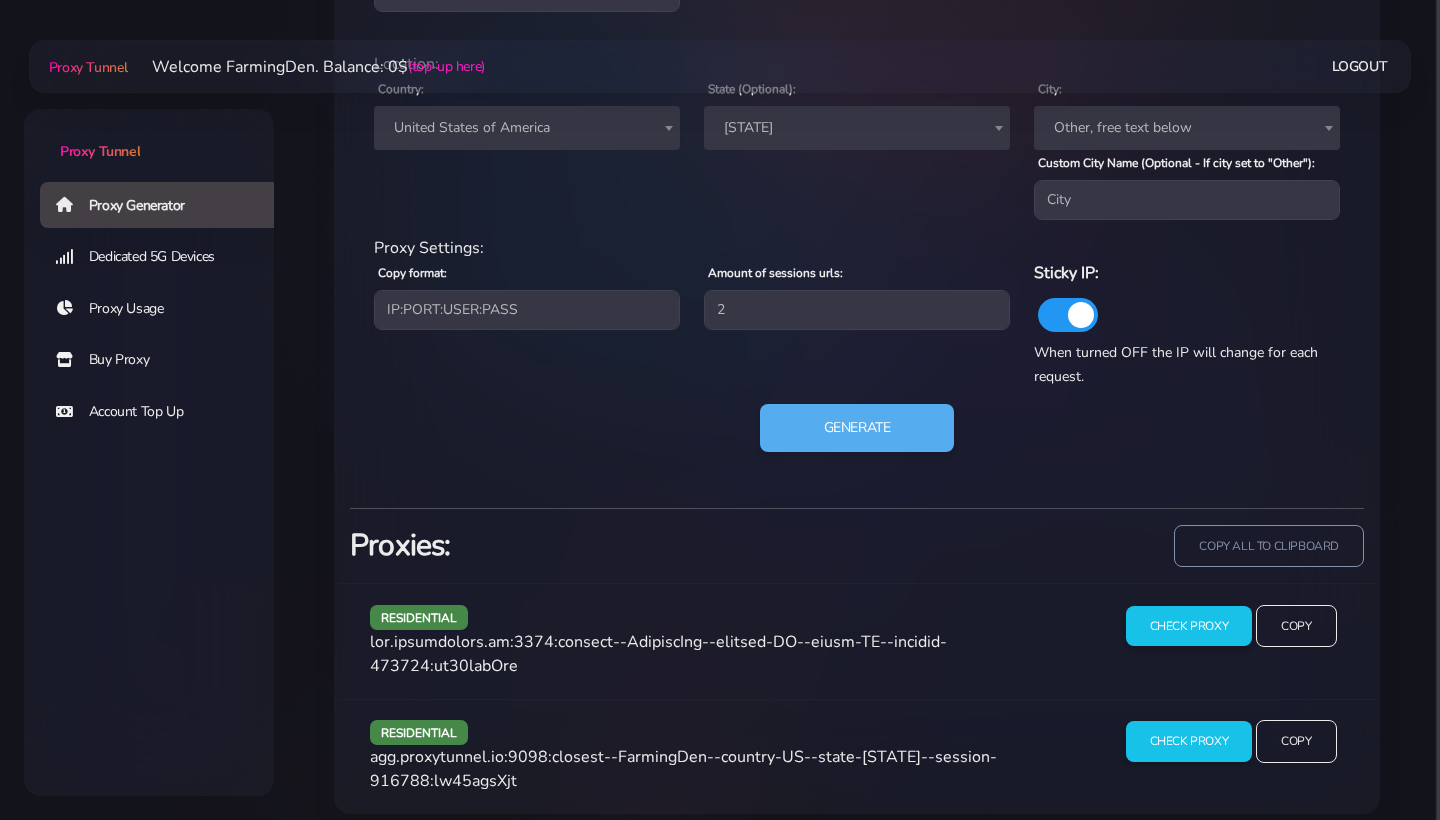 click on "[STATE]" at bounding box center (857, 128) 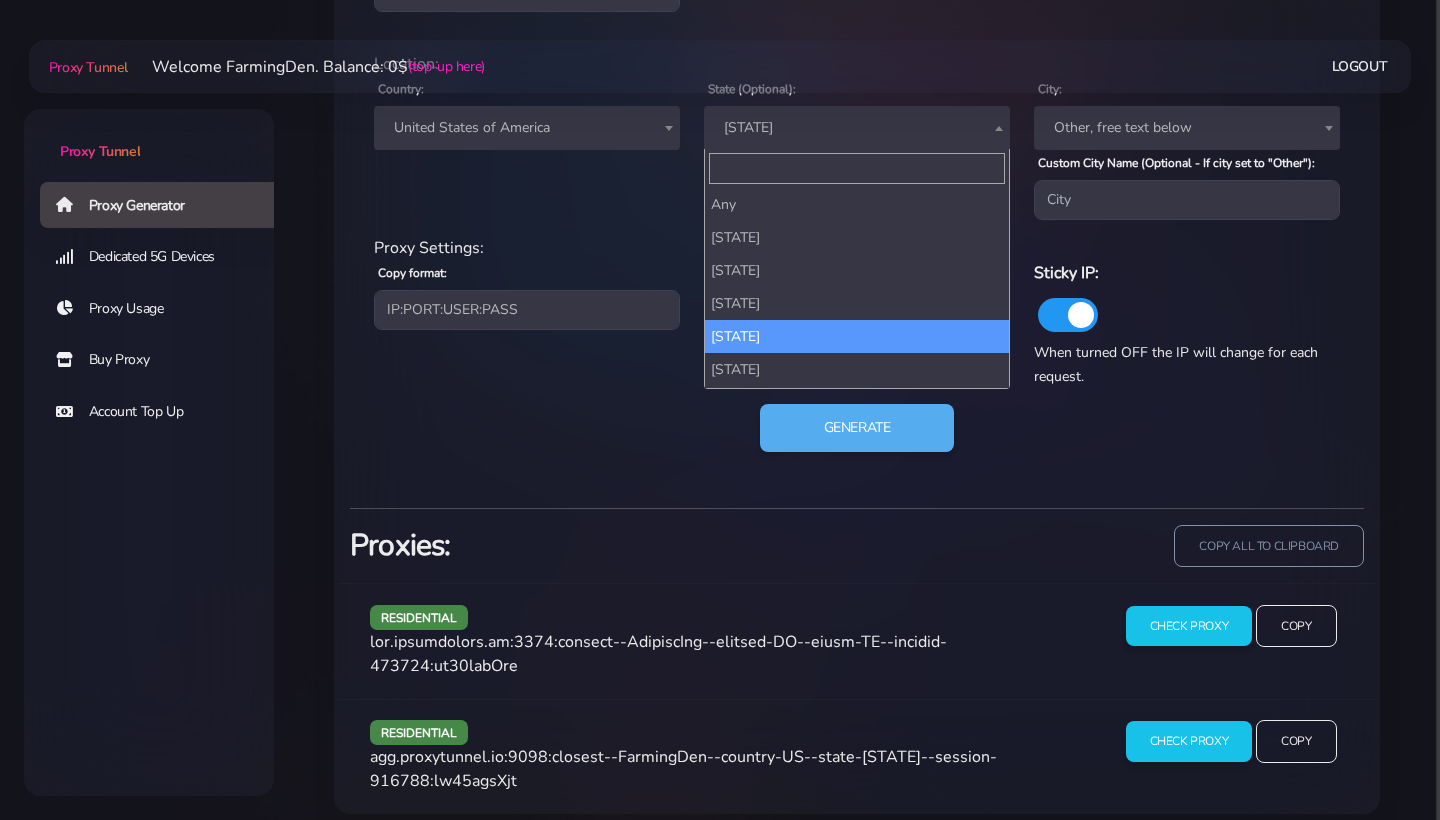 click on "[STATE]" at bounding box center [857, 128] 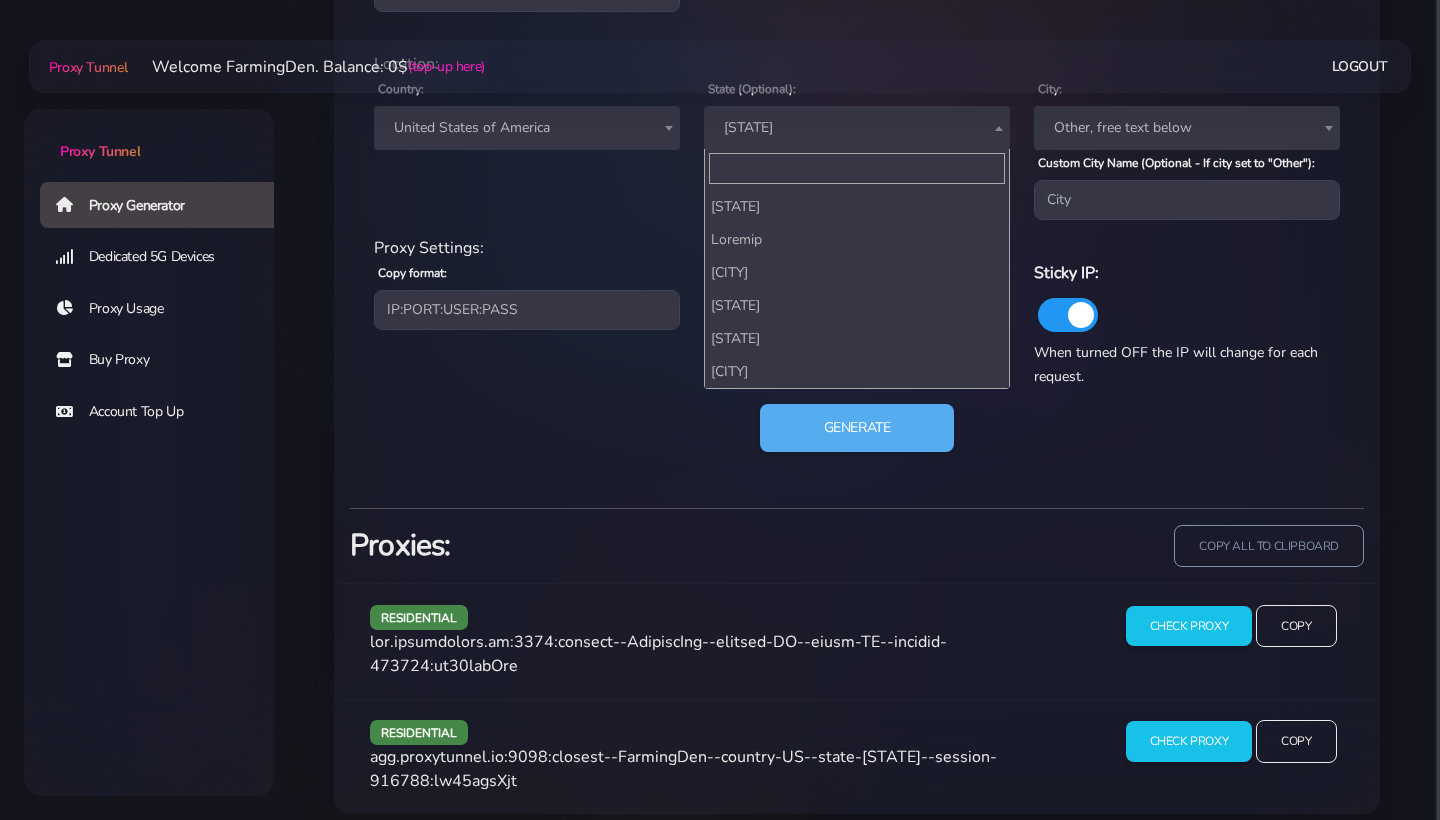 scroll, scrollTop: 1554, scrollLeft: 0, axis: vertical 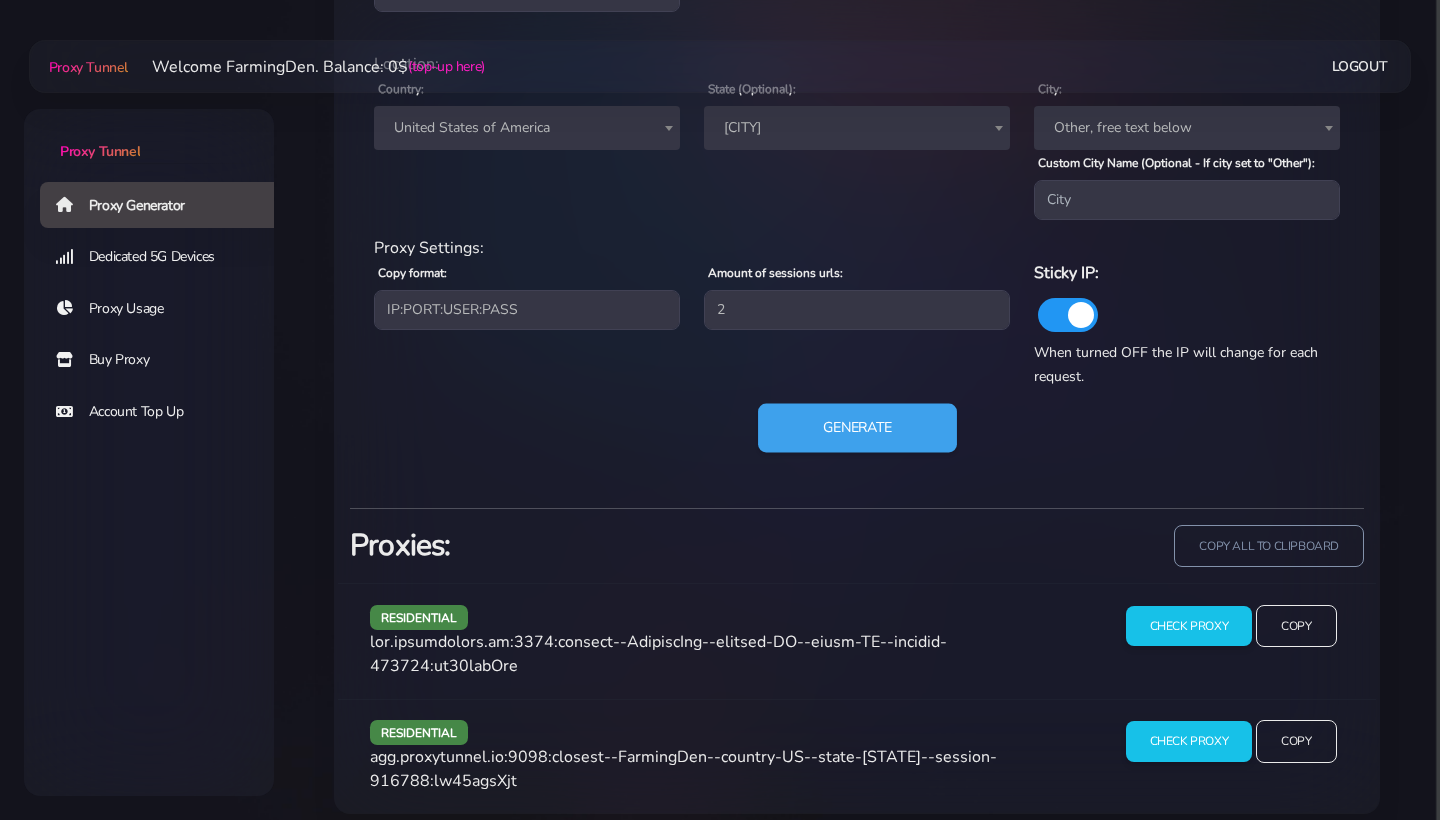 click on "Generate" at bounding box center [857, 428] 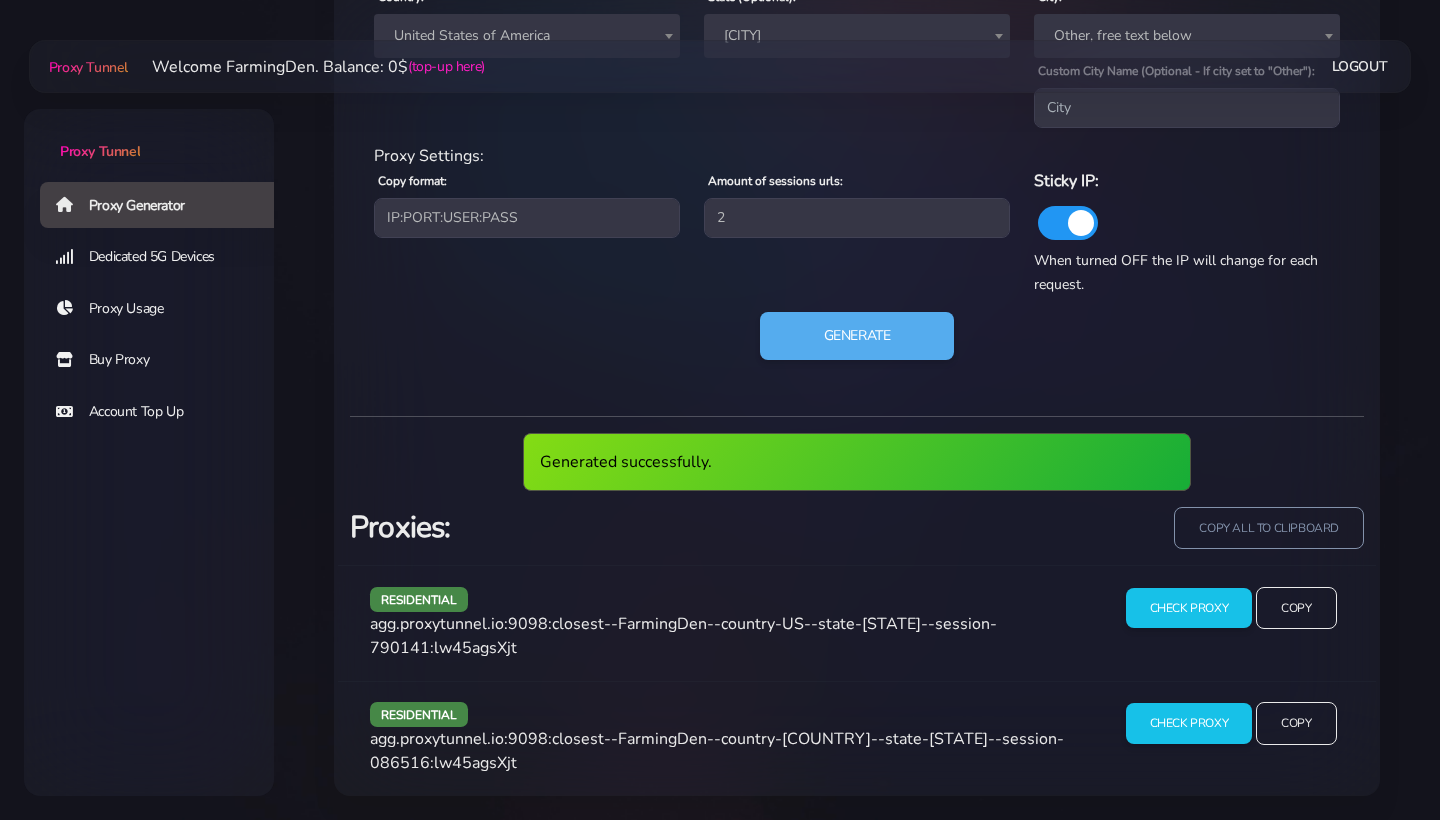 scroll, scrollTop: 1070, scrollLeft: 0, axis: vertical 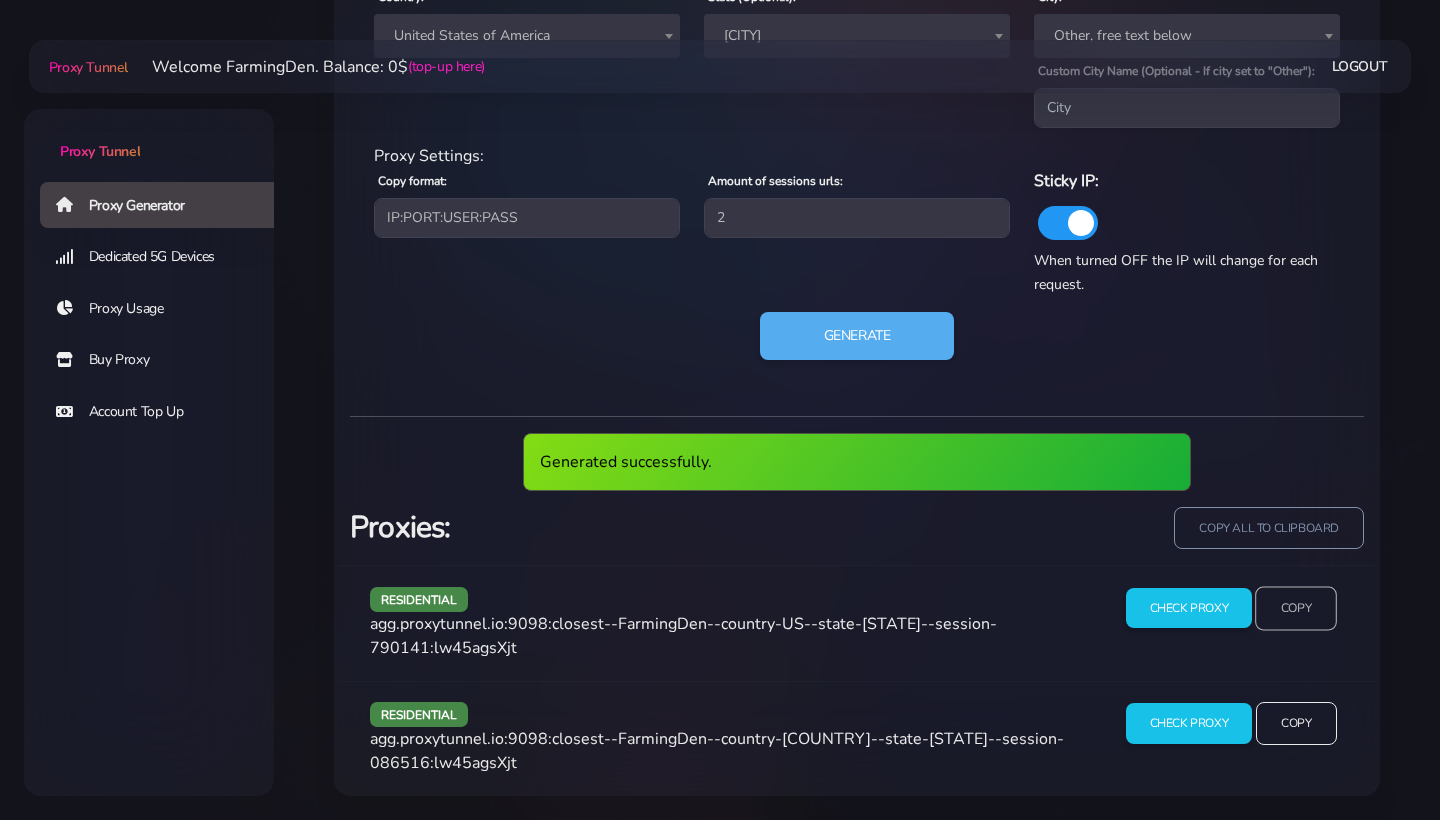 click on "Copy" at bounding box center [1296, 608] 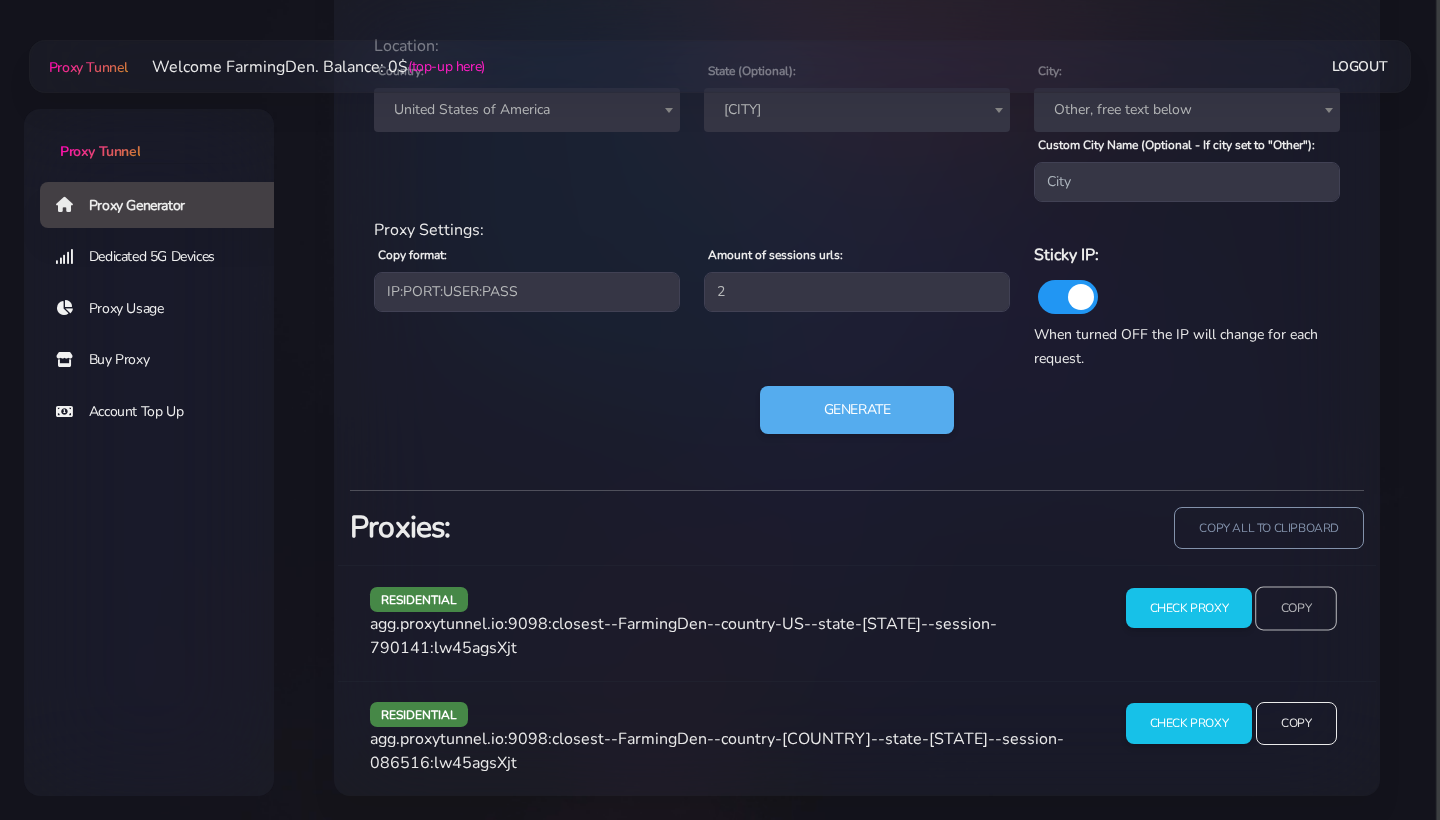 scroll, scrollTop: 996, scrollLeft: 0, axis: vertical 